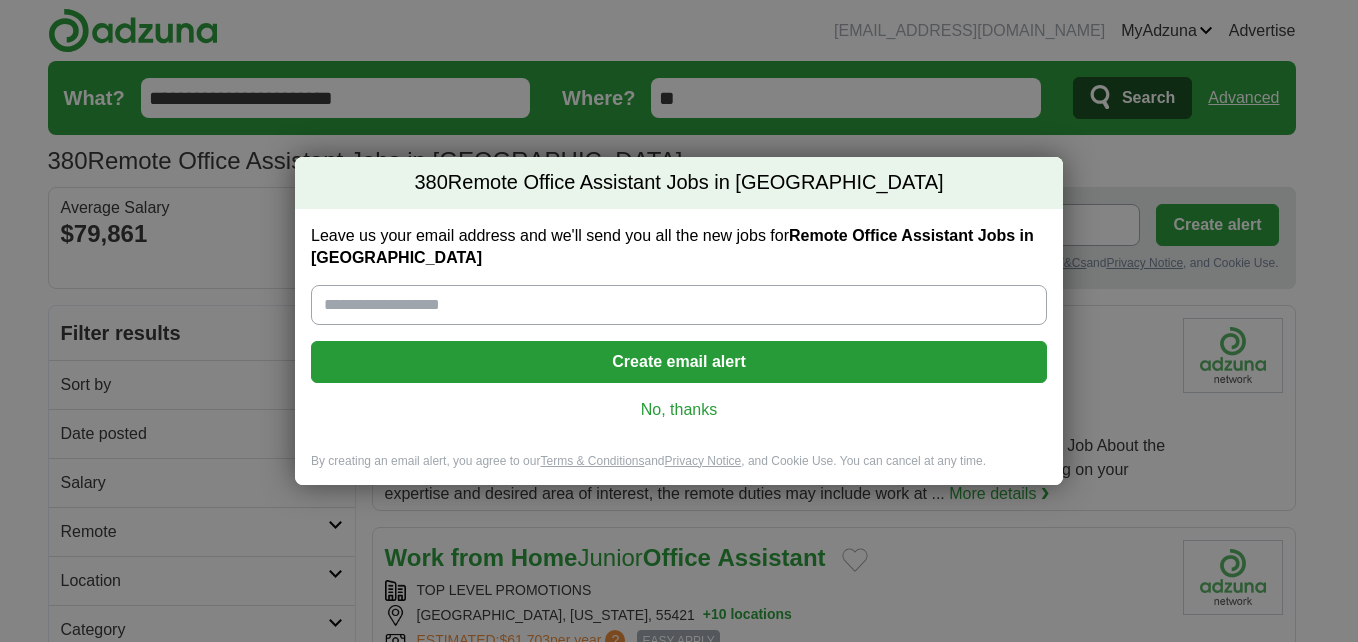 scroll, scrollTop: 0, scrollLeft: 0, axis: both 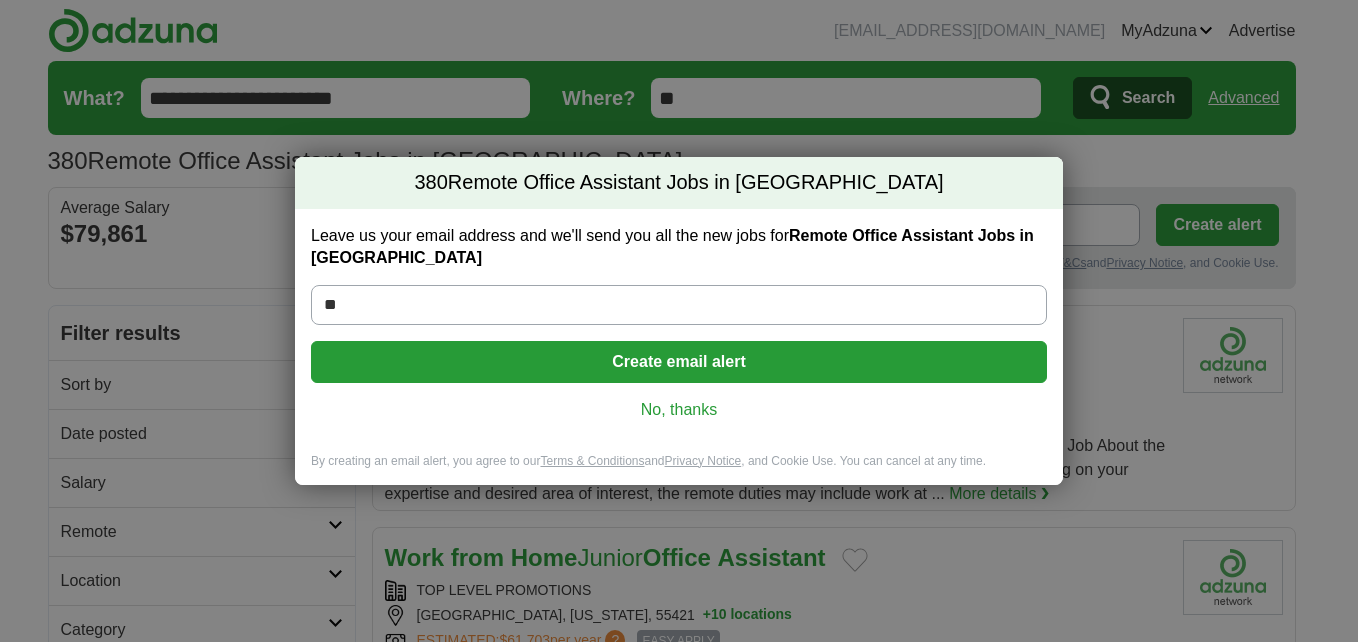 type on "*" 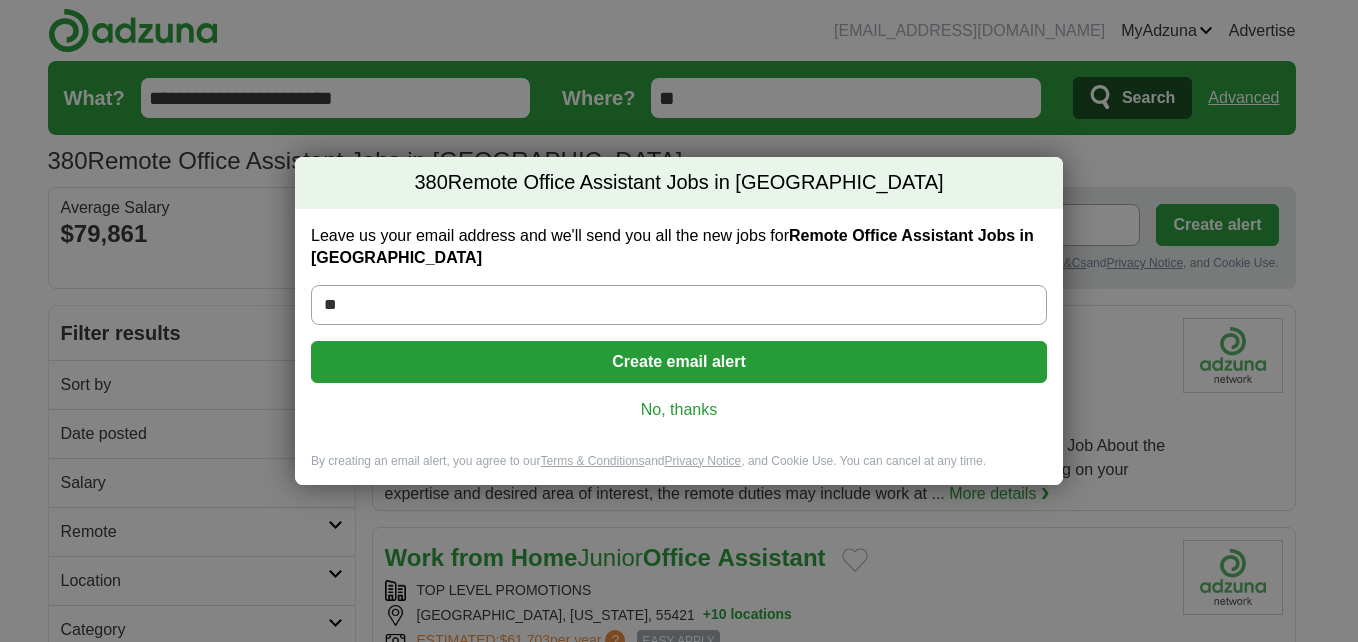 type on "*" 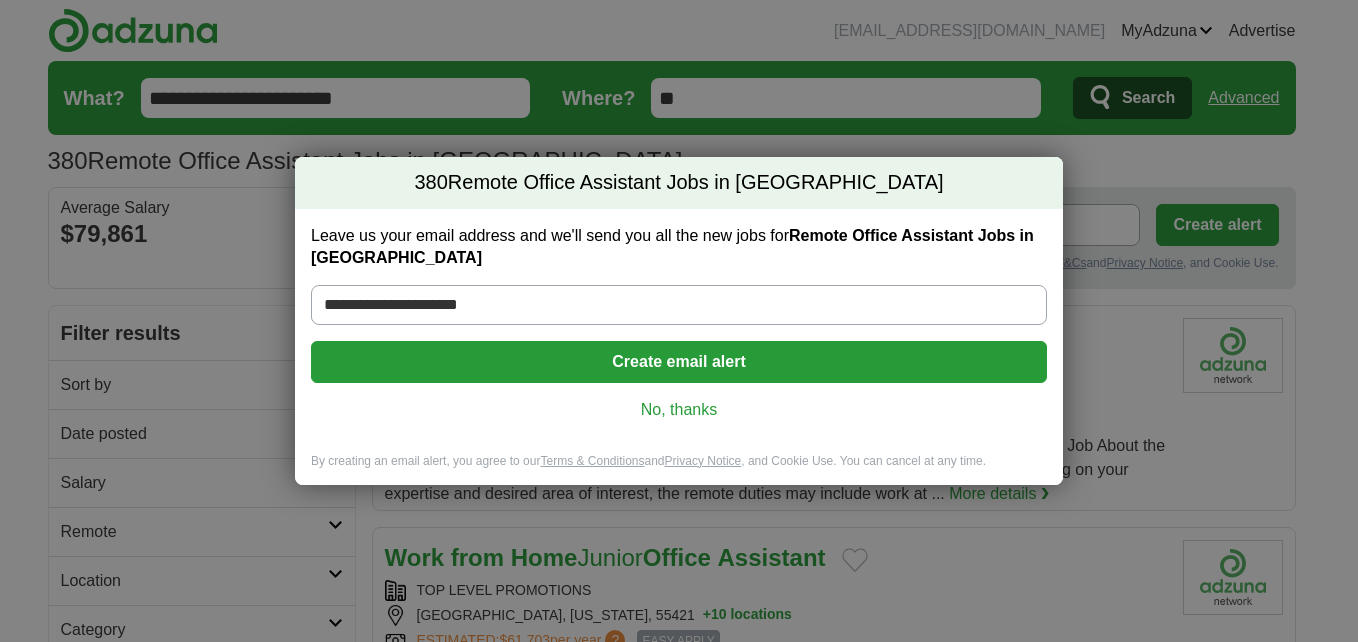 type on "**********" 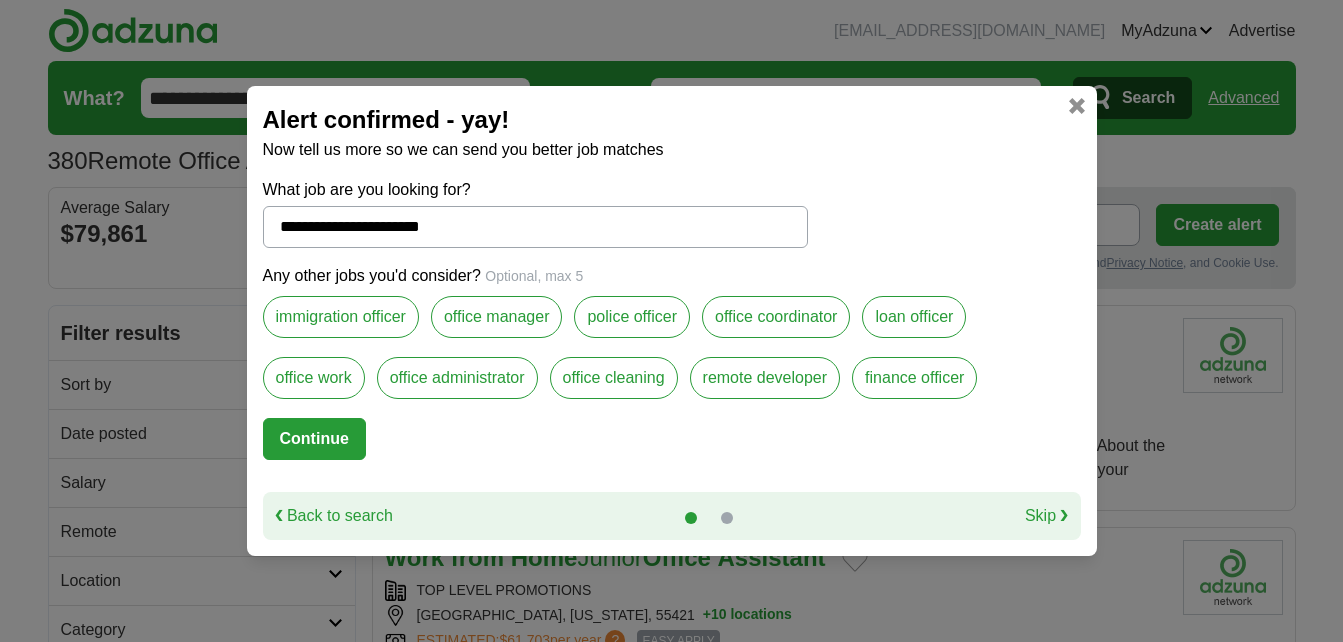 click on "office work" at bounding box center [314, 378] 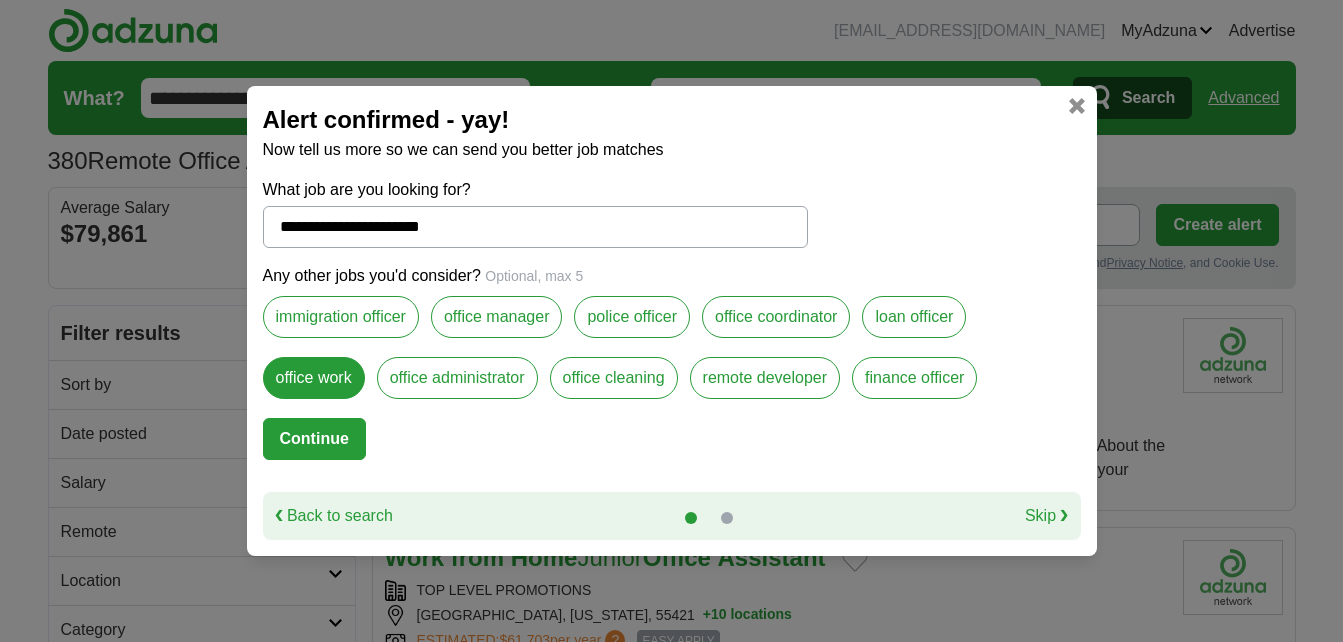 click on "Continue" at bounding box center [314, 439] 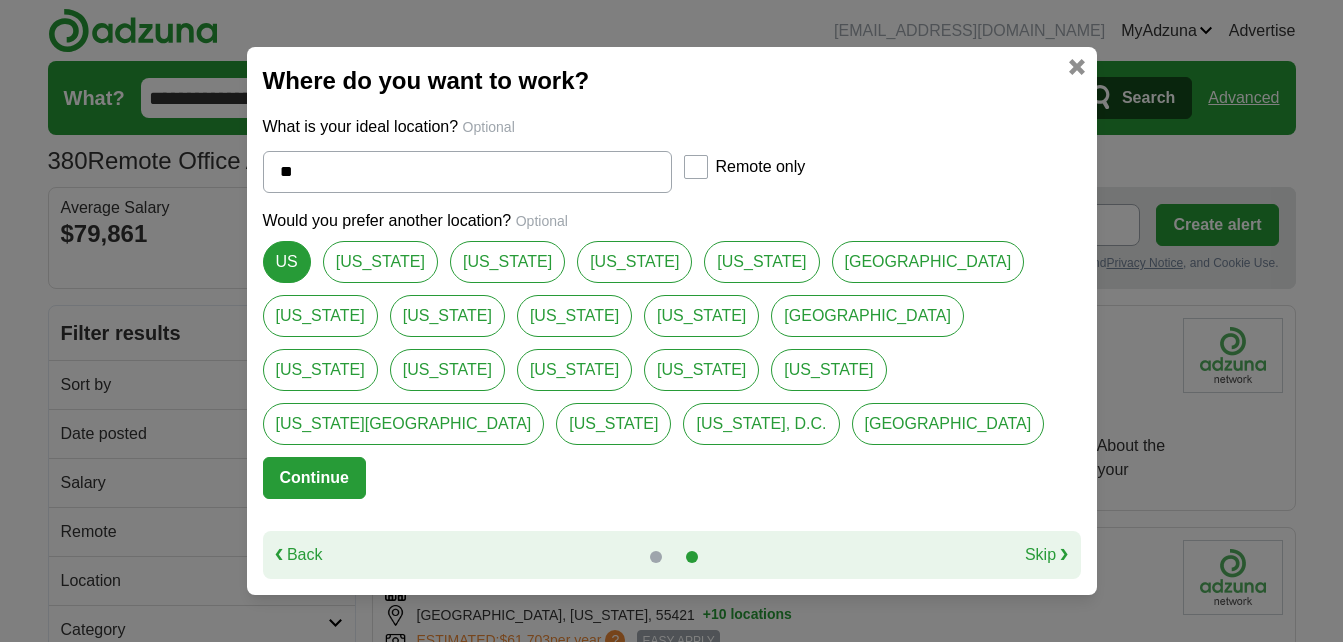 click at bounding box center [696, 167] 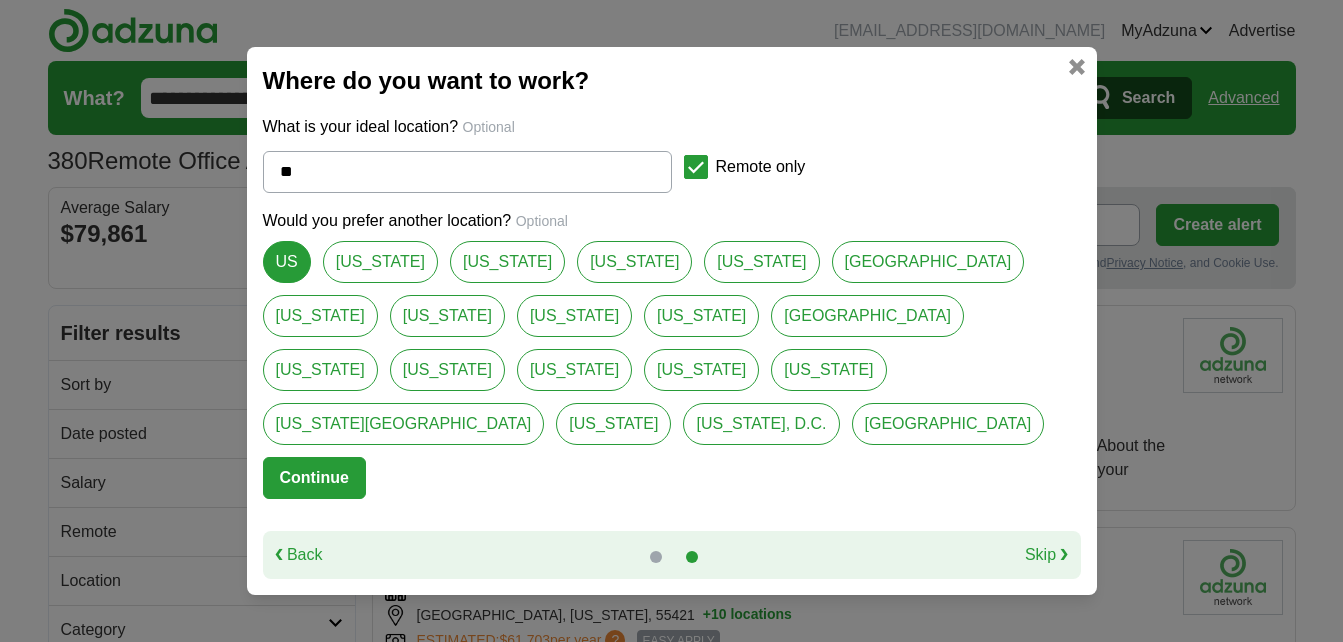 click on "Continue" at bounding box center [314, 478] 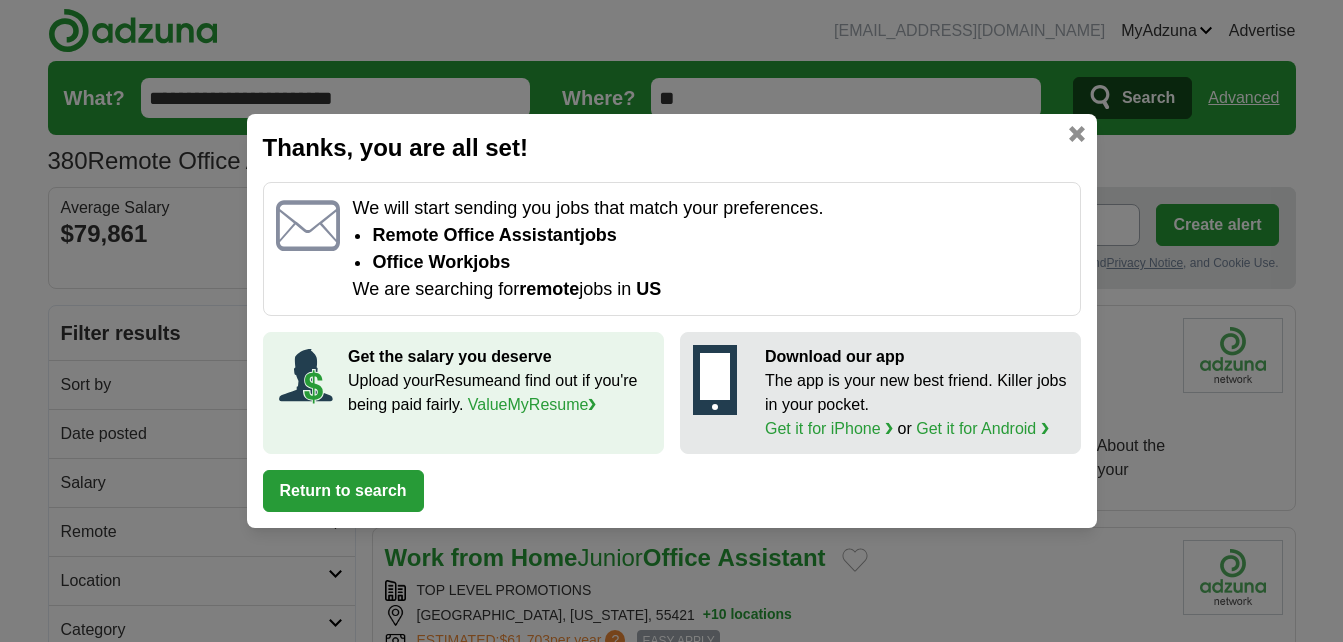 click on "Return to search" at bounding box center [343, 491] 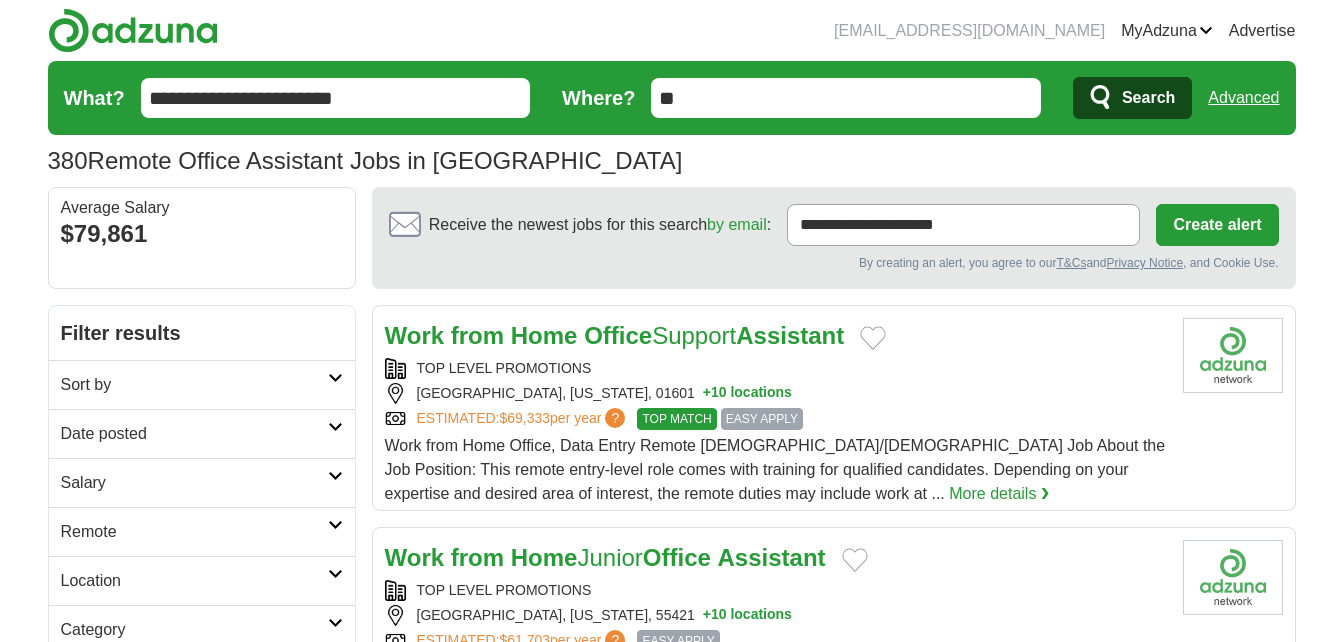 click on "Date posted" at bounding box center (202, 433) 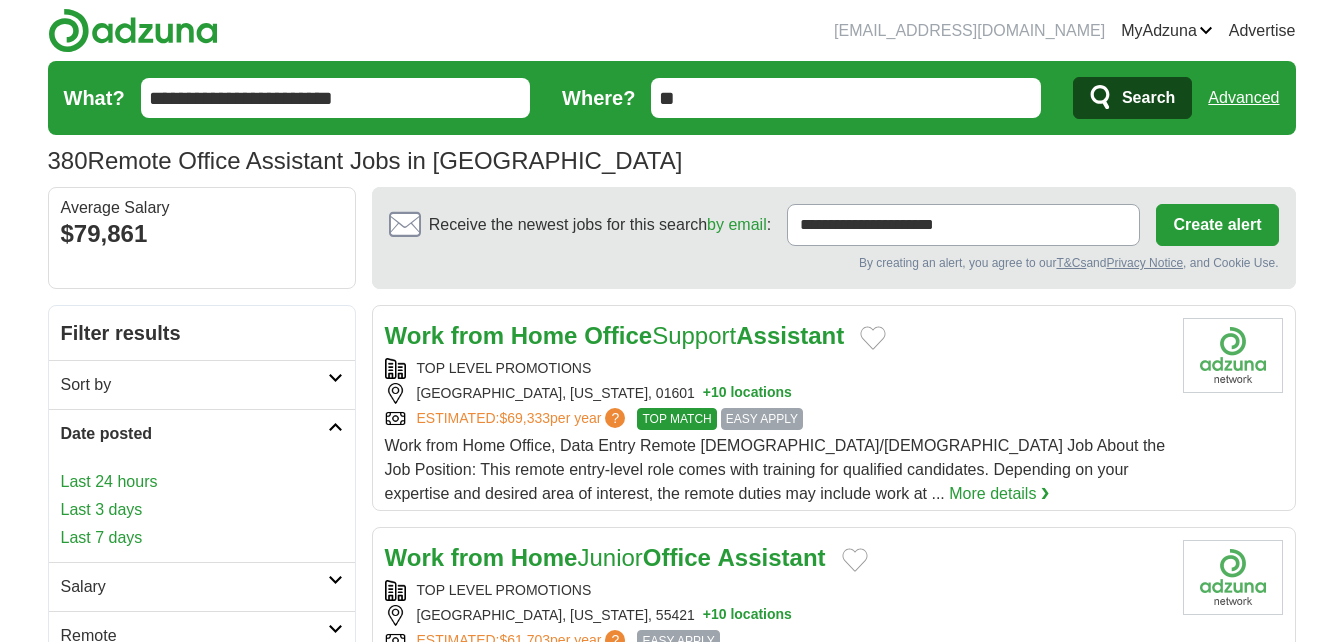 click on "Last 3 days" at bounding box center [202, 510] 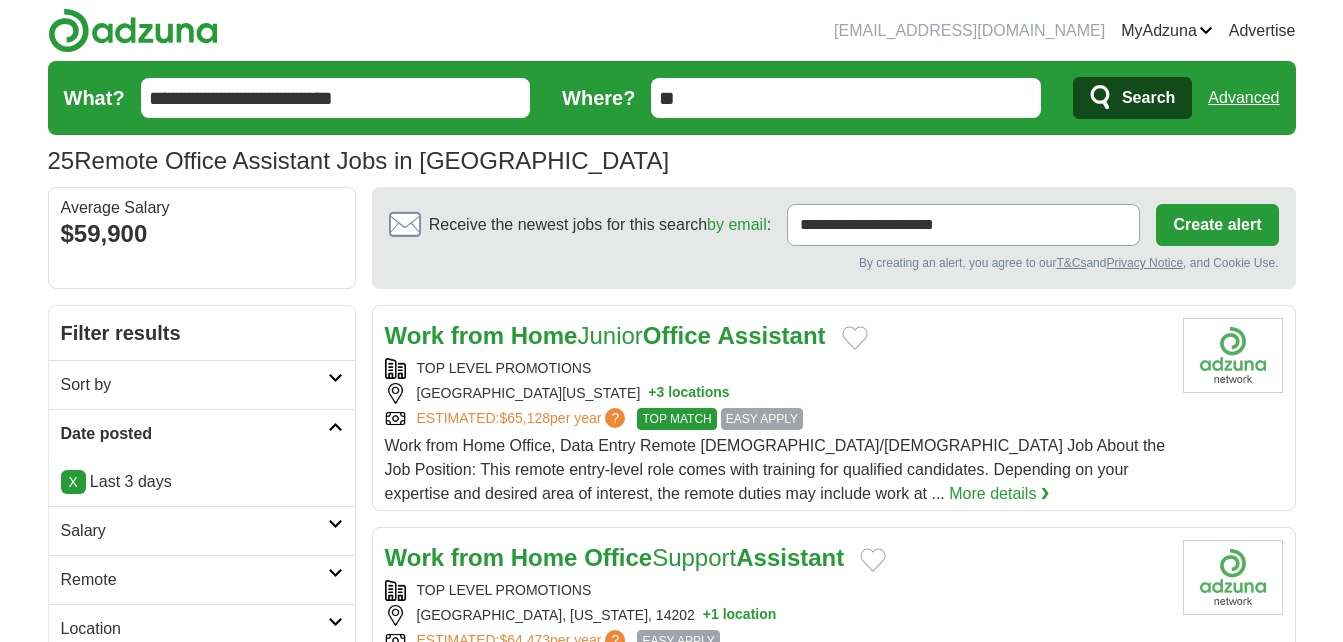 scroll, scrollTop: 0, scrollLeft: 0, axis: both 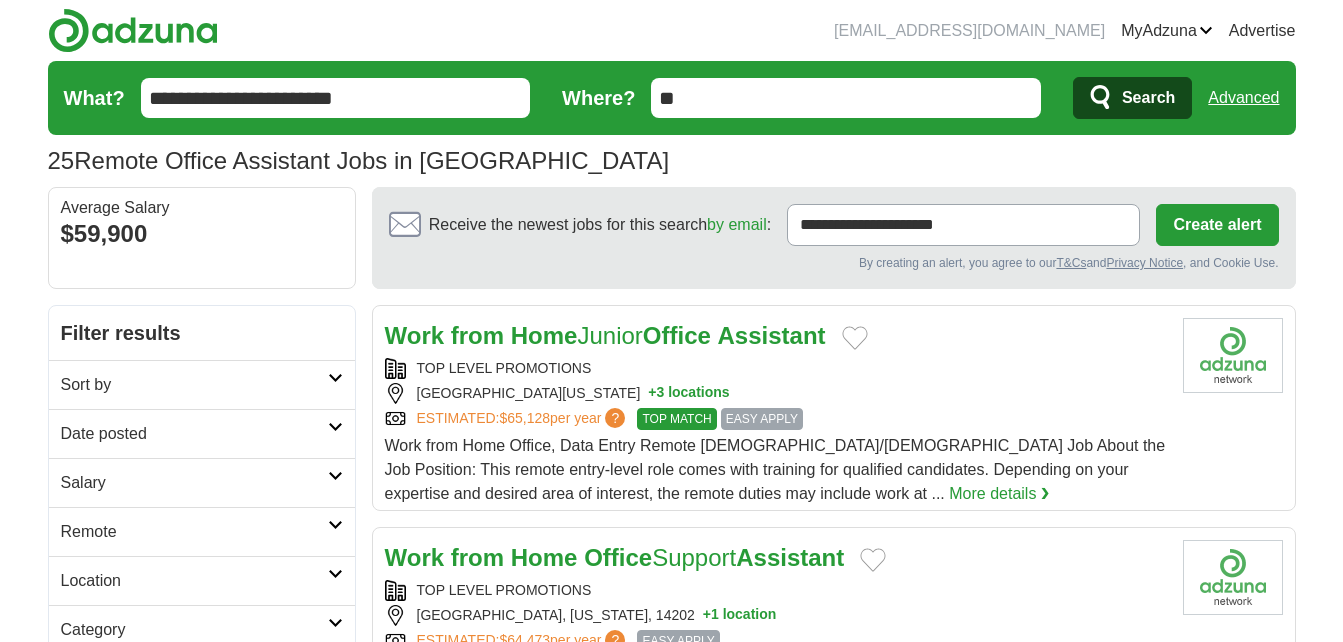 click at bounding box center (335, 476) 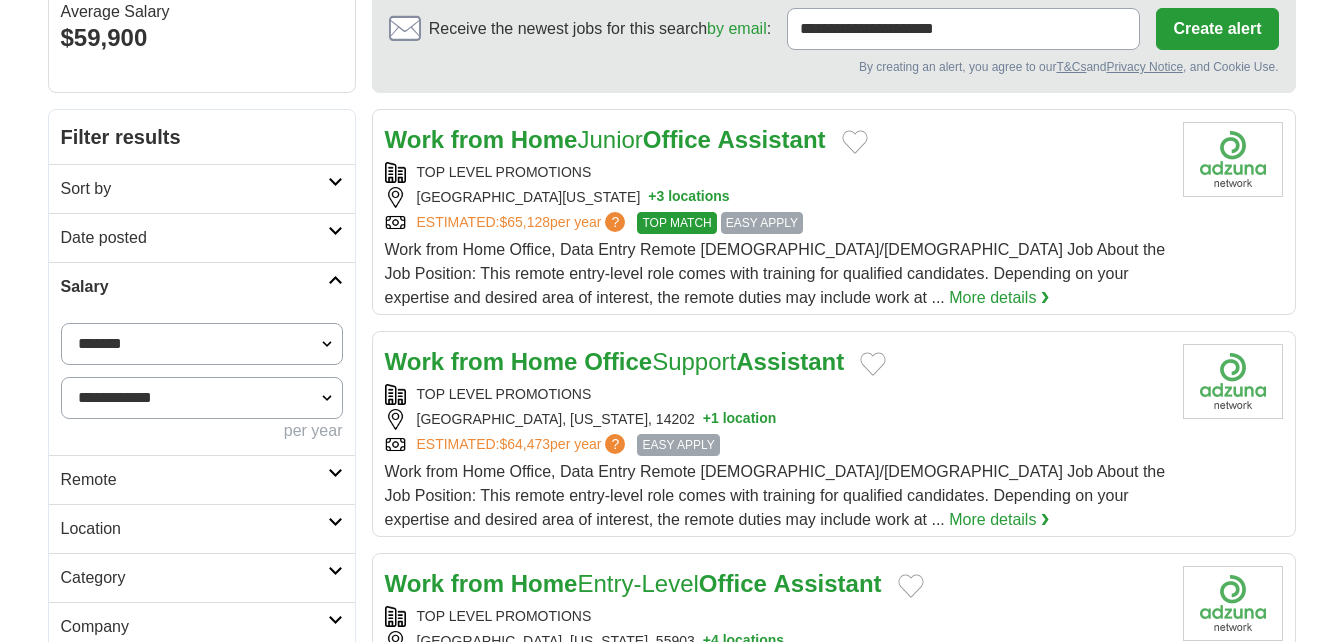 scroll, scrollTop: 200, scrollLeft: 0, axis: vertical 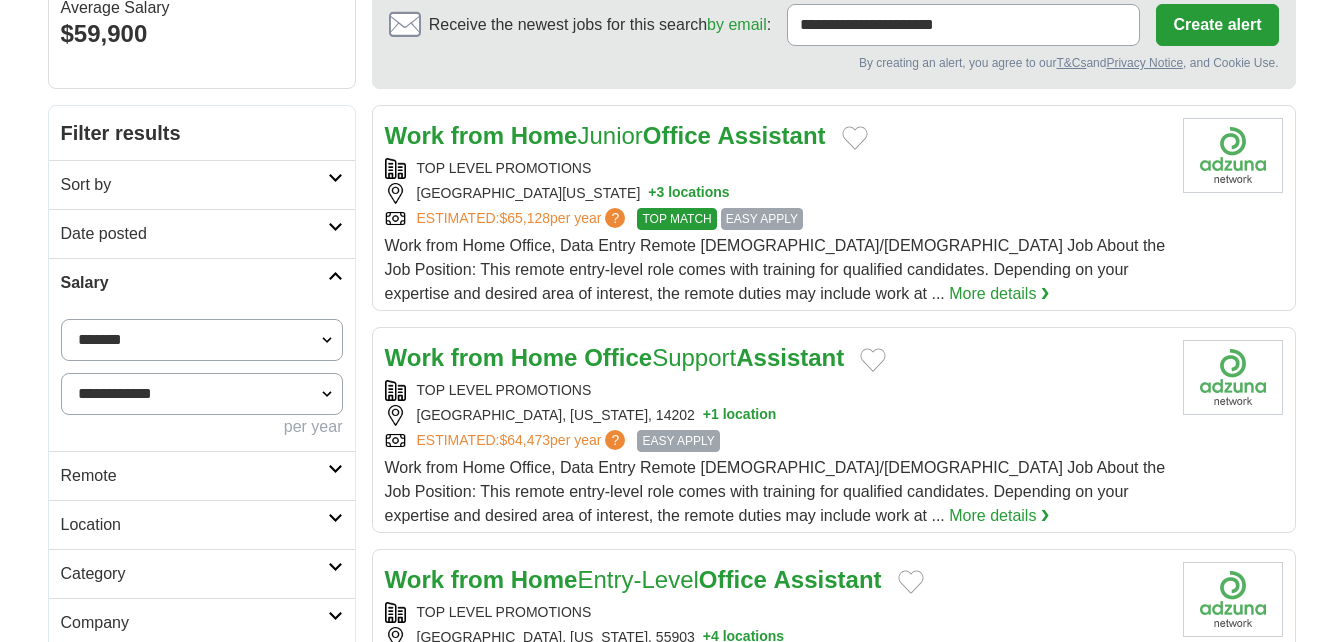 click on "**********" at bounding box center (202, 340) 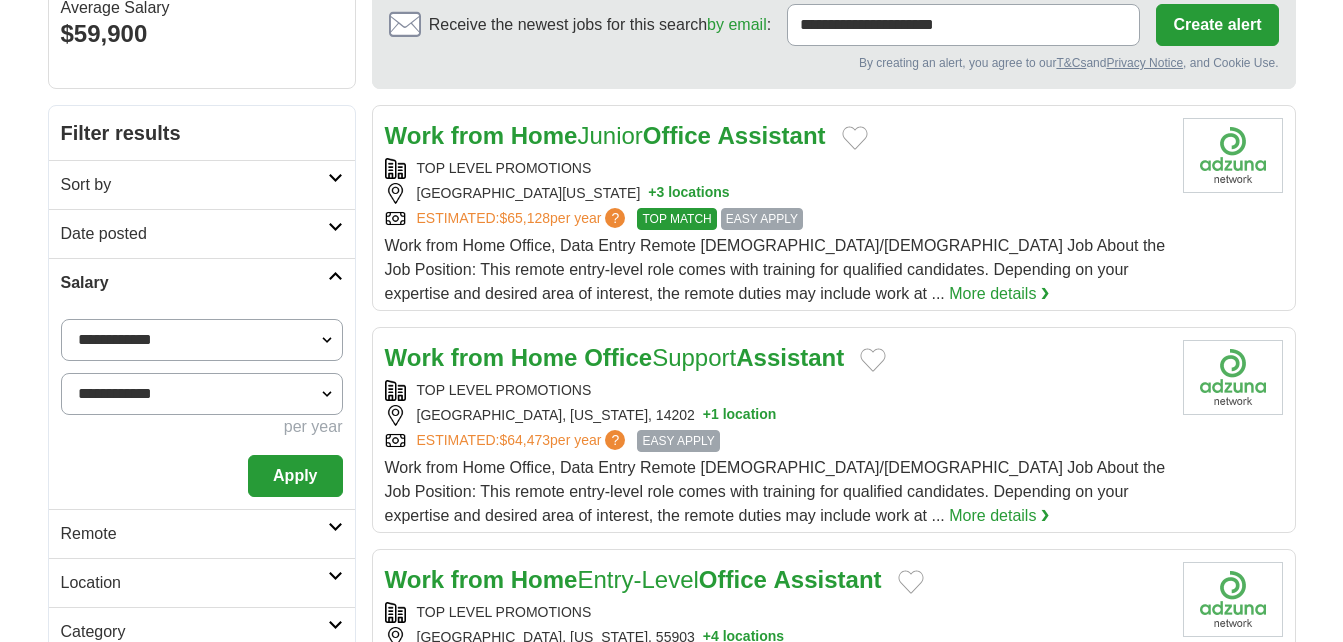 click on "**********" at bounding box center (202, 394) 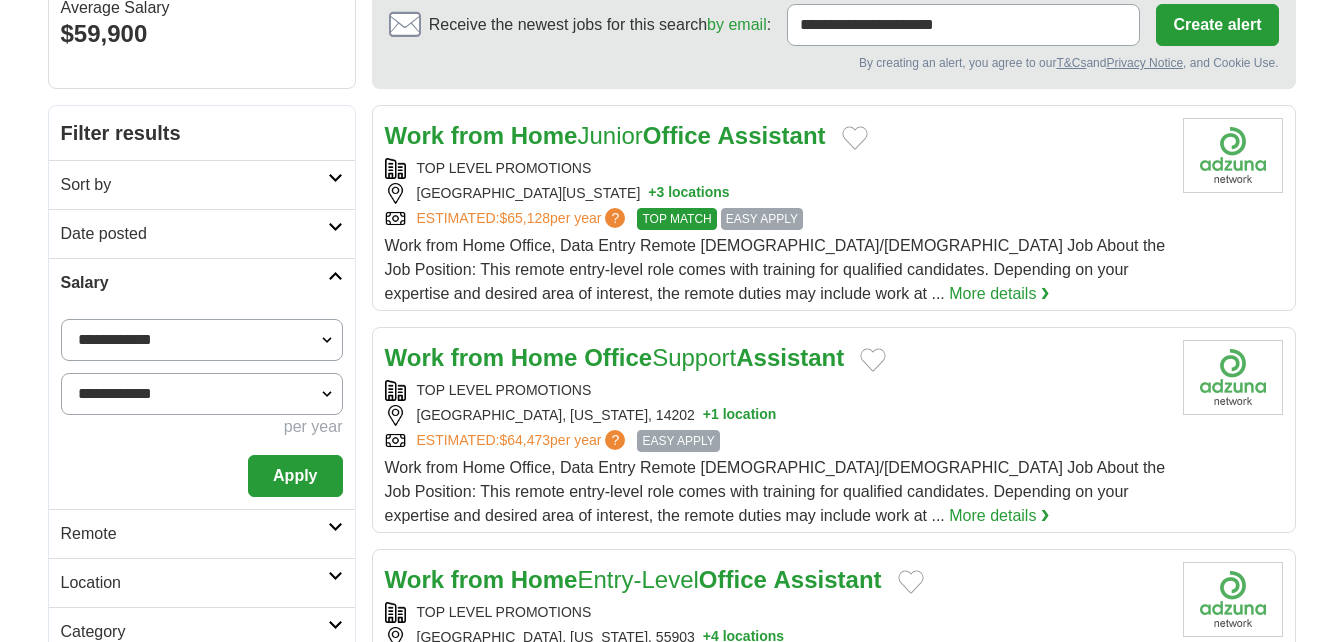 select on "******" 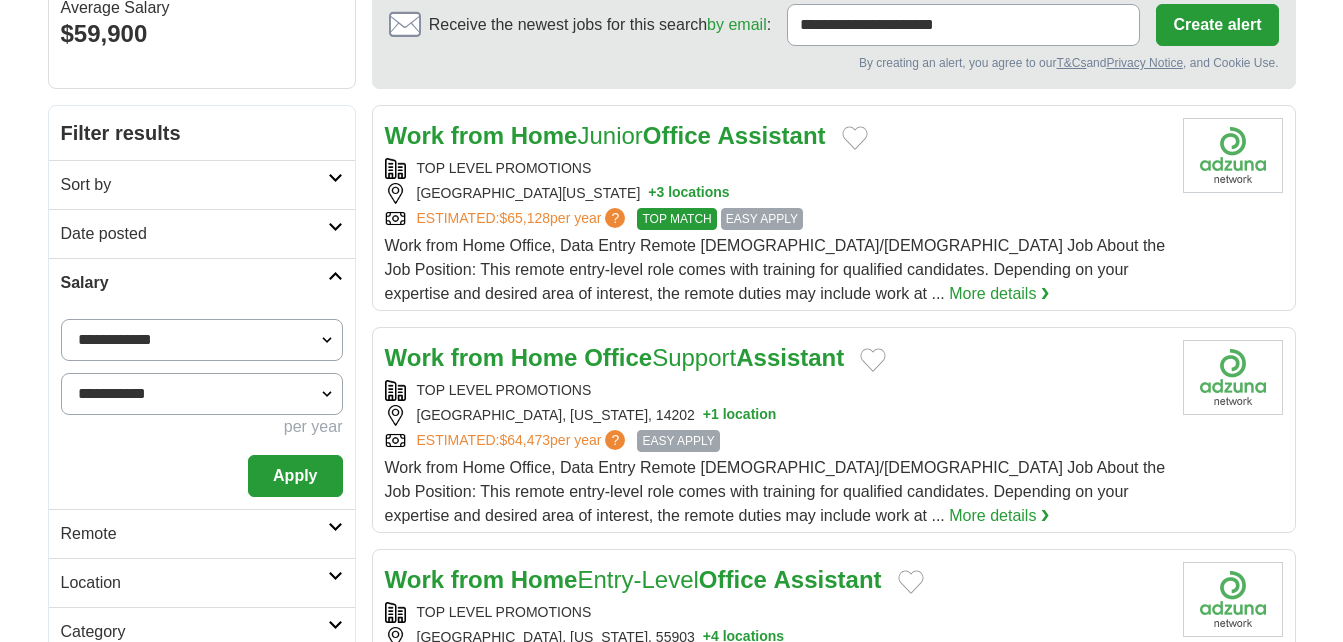 click on "**********" at bounding box center (202, 394) 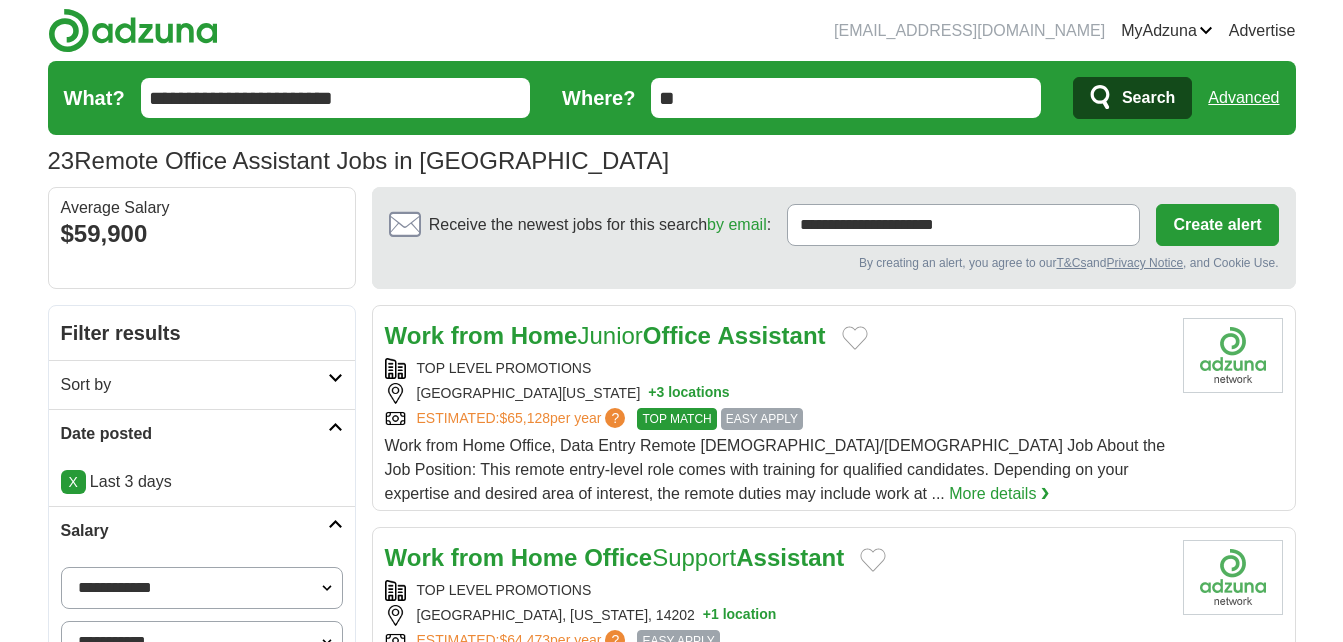 scroll, scrollTop: 0, scrollLeft: 0, axis: both 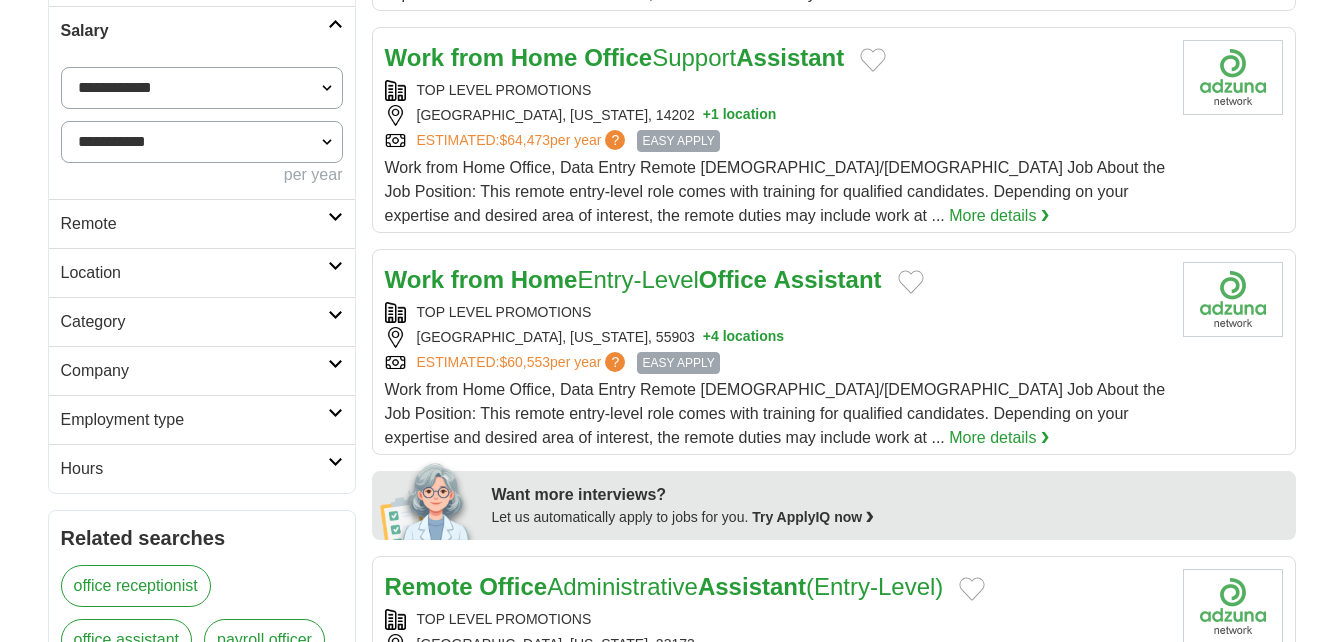 click at bounding box center (335, 217) 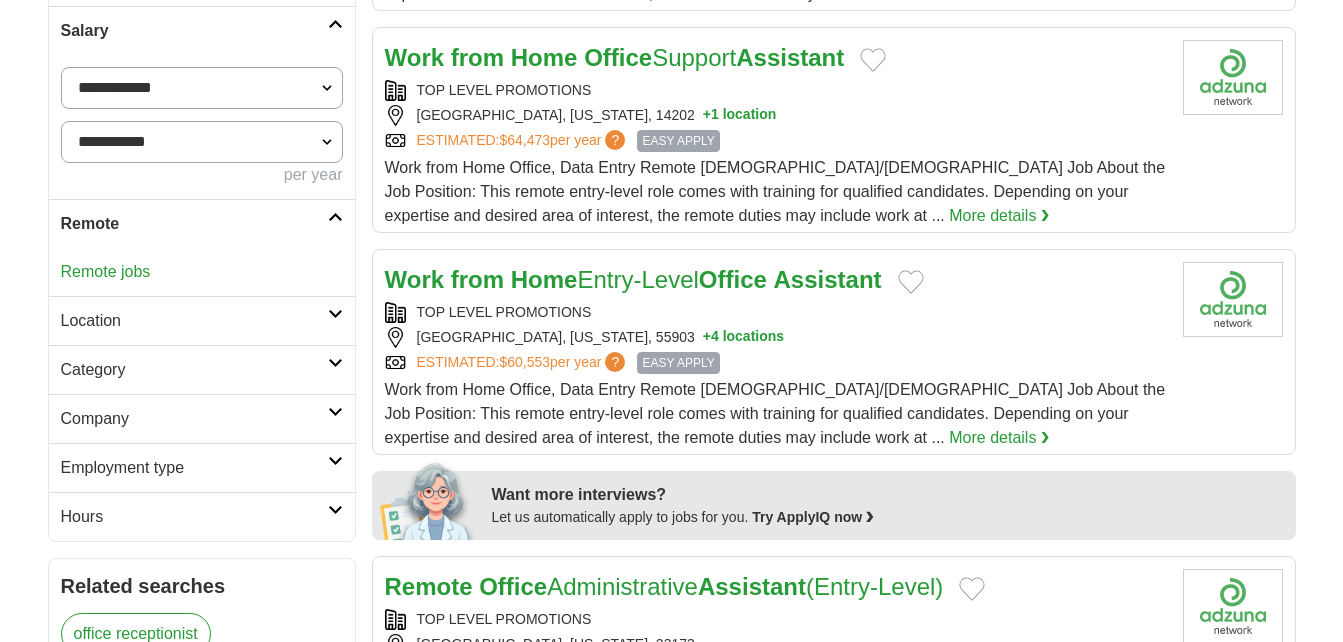 click on "Remote jobs" at bounding box center (106, 271) 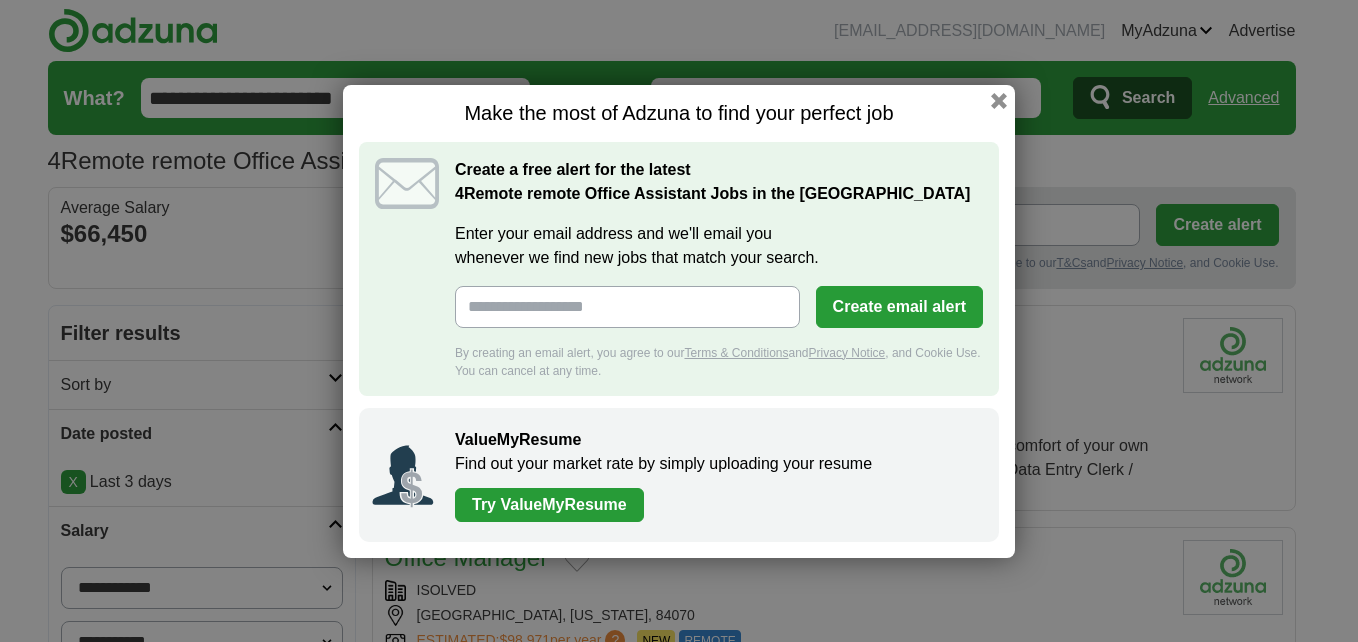 scroll, scrollTop: 0, scrollLeft: 0, axis: both 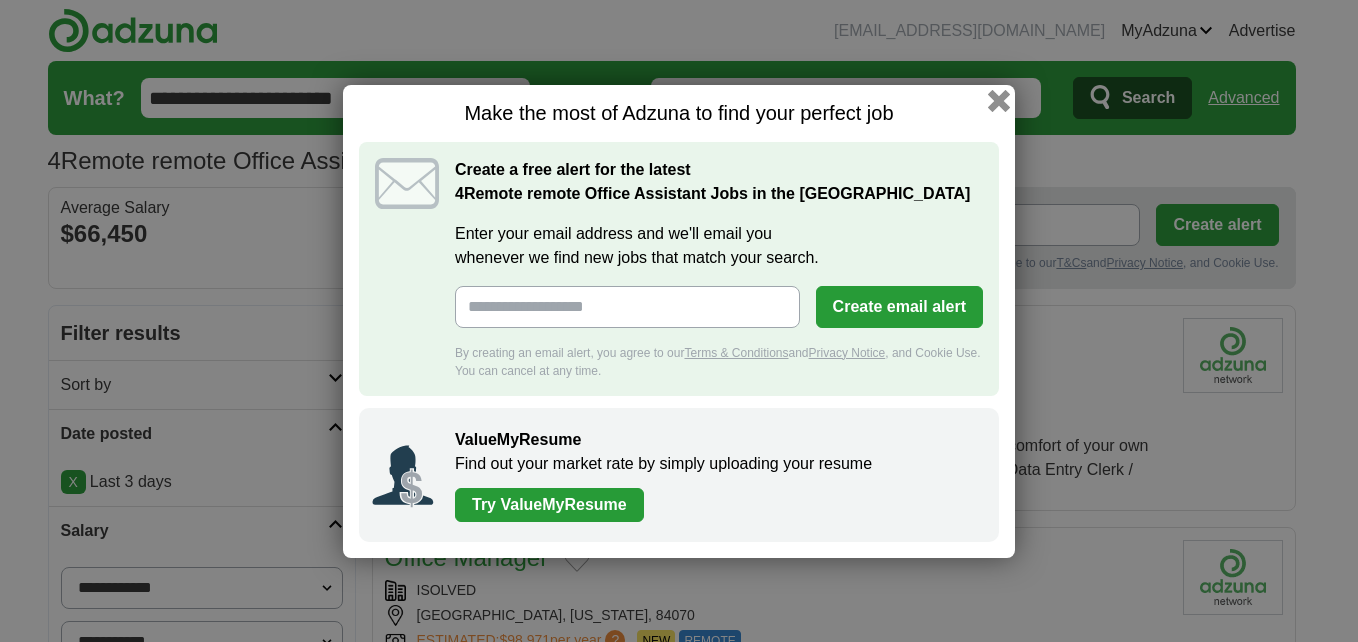 click at bounding box center (999, 100) 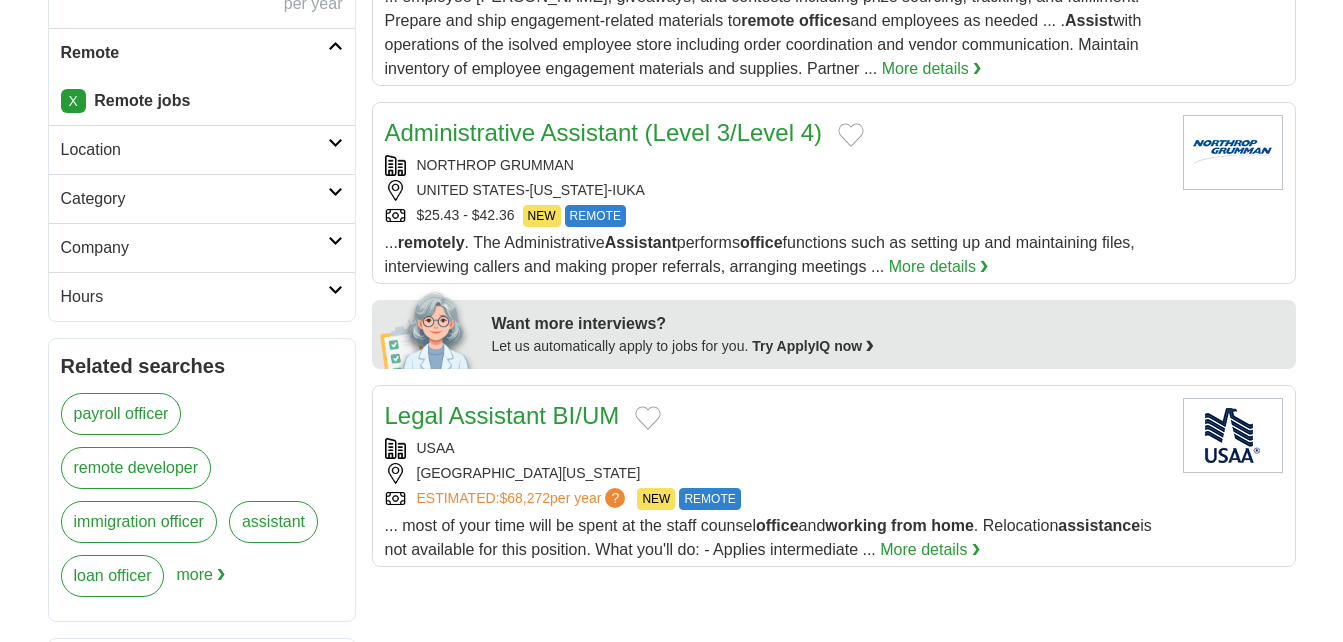 scroll, scrollTop: 700, scrollLeft: 0, axis: vertical 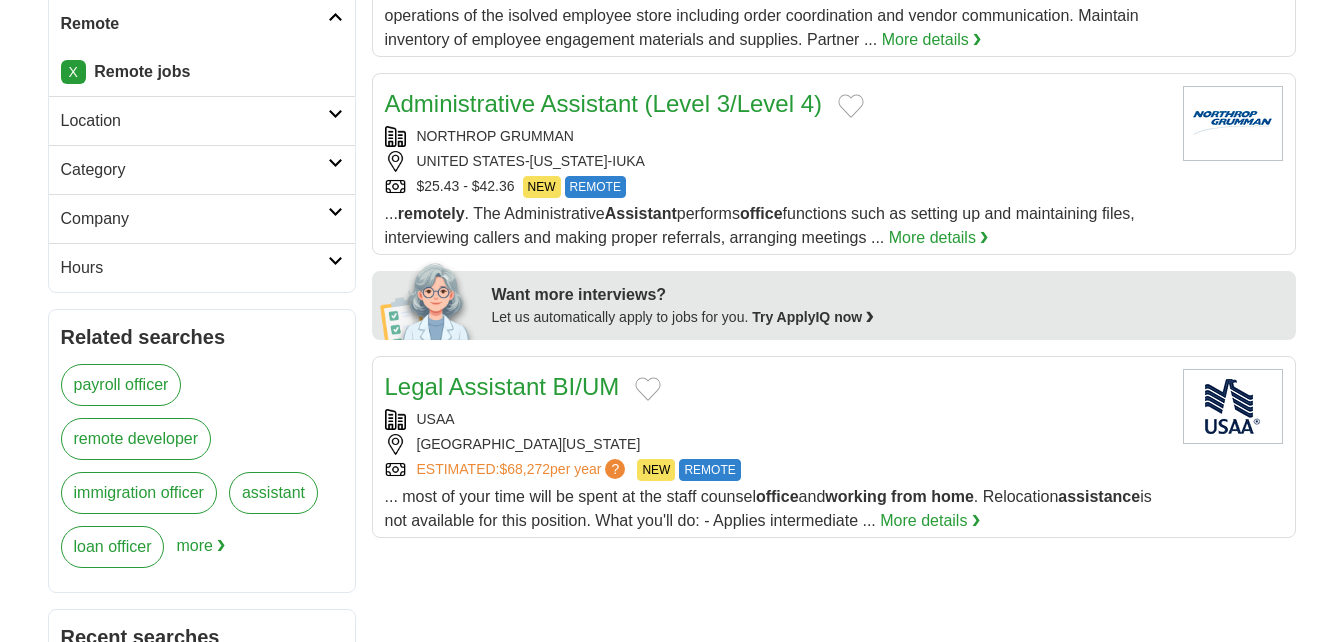click at bounding box center (335, 261) 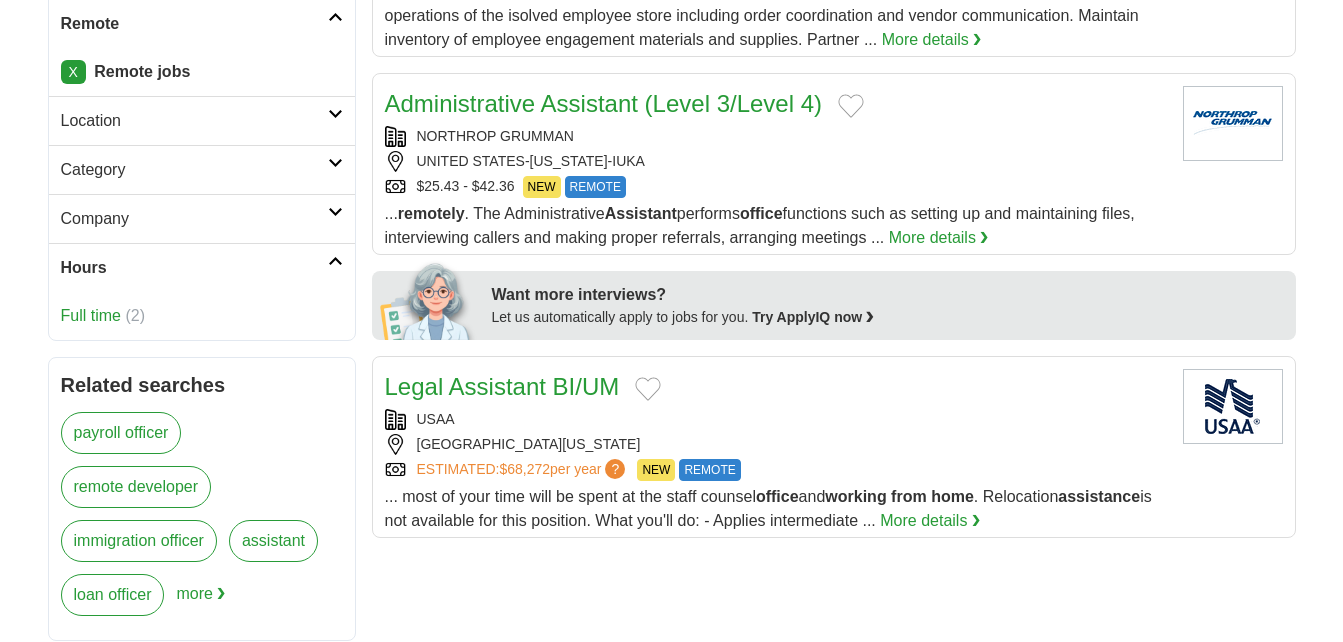 click at bounding box center (335, 261) 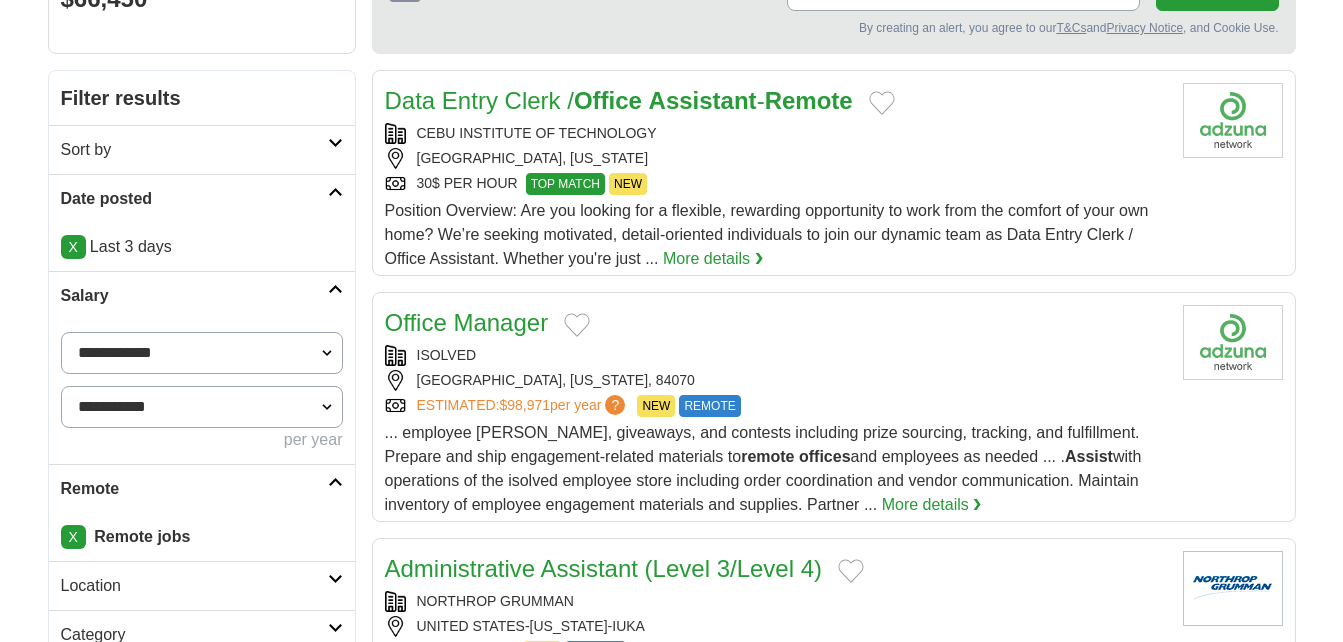 scroll, scrollTop: 200, scrollLeft: 0, axis: vertical 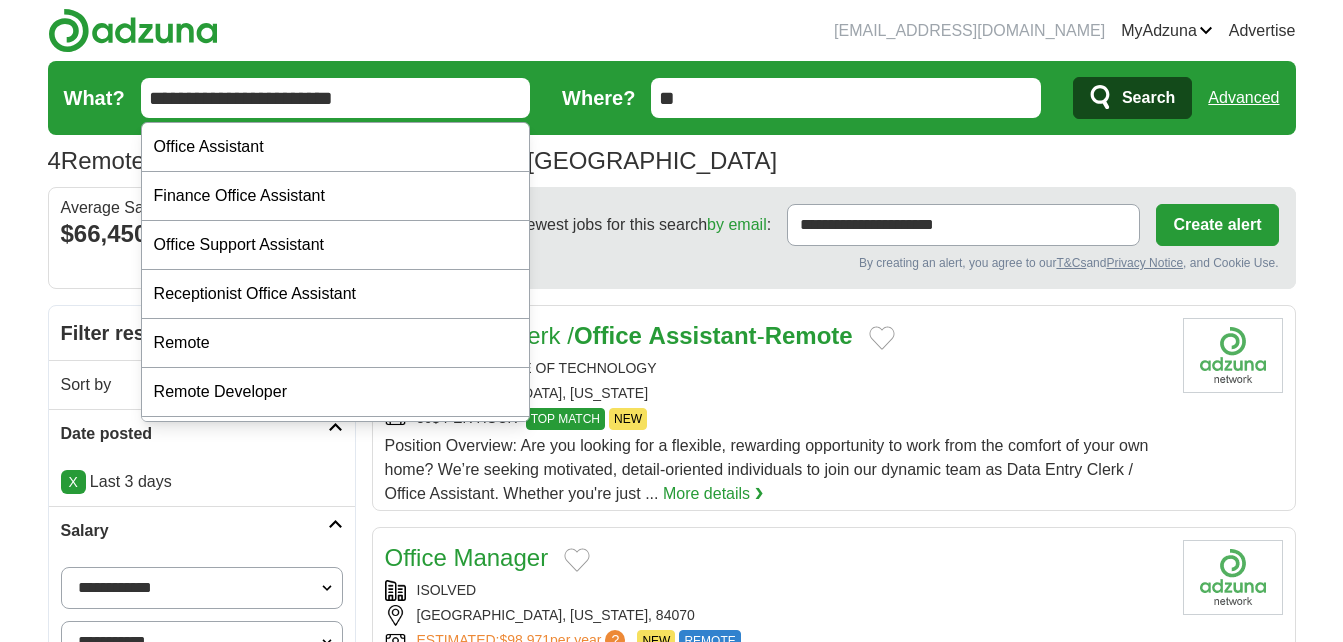 drag, startPoint x: 218, startPoint y: 97, endPoint x: 504, endPoint y: 77, distance: 286.69846 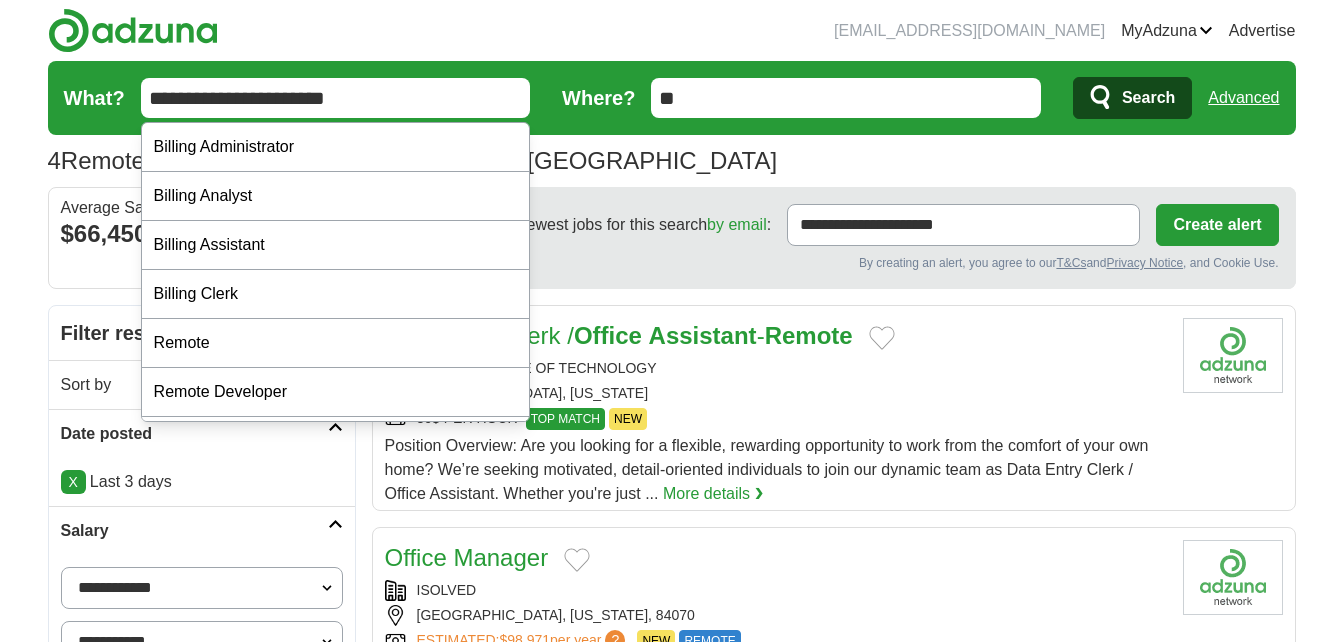type on "**********" 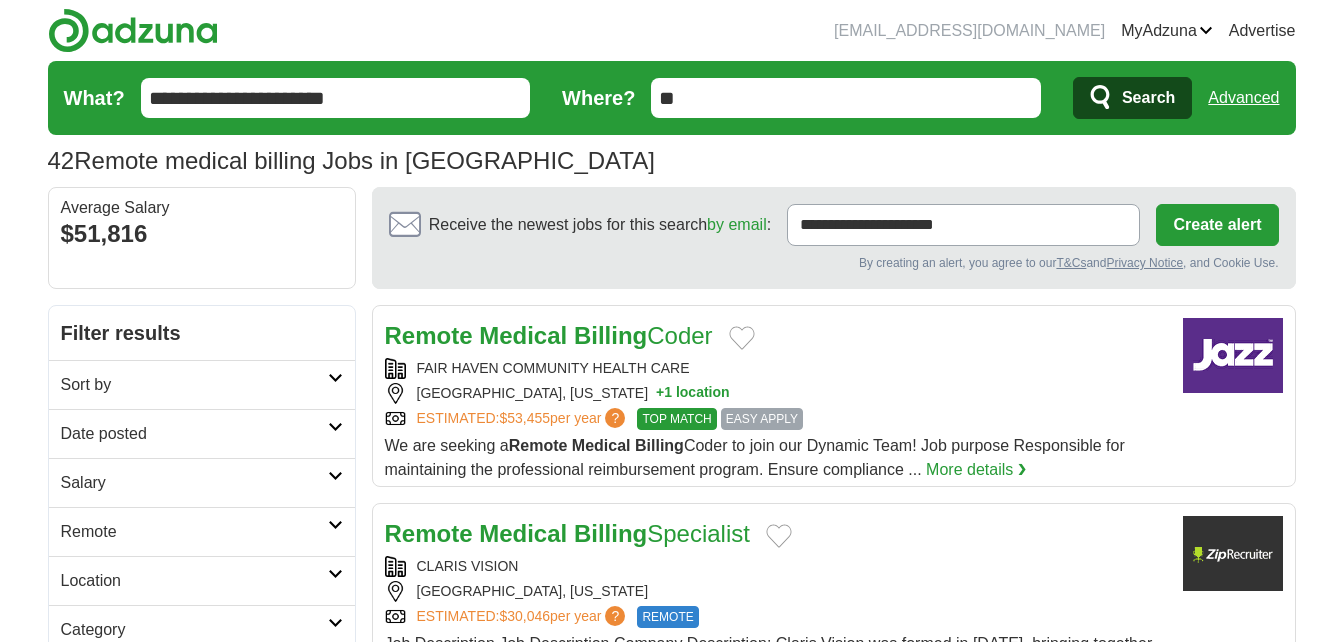 scroll, scrollTop: 200, scrollLeft: 0, axis: vertical 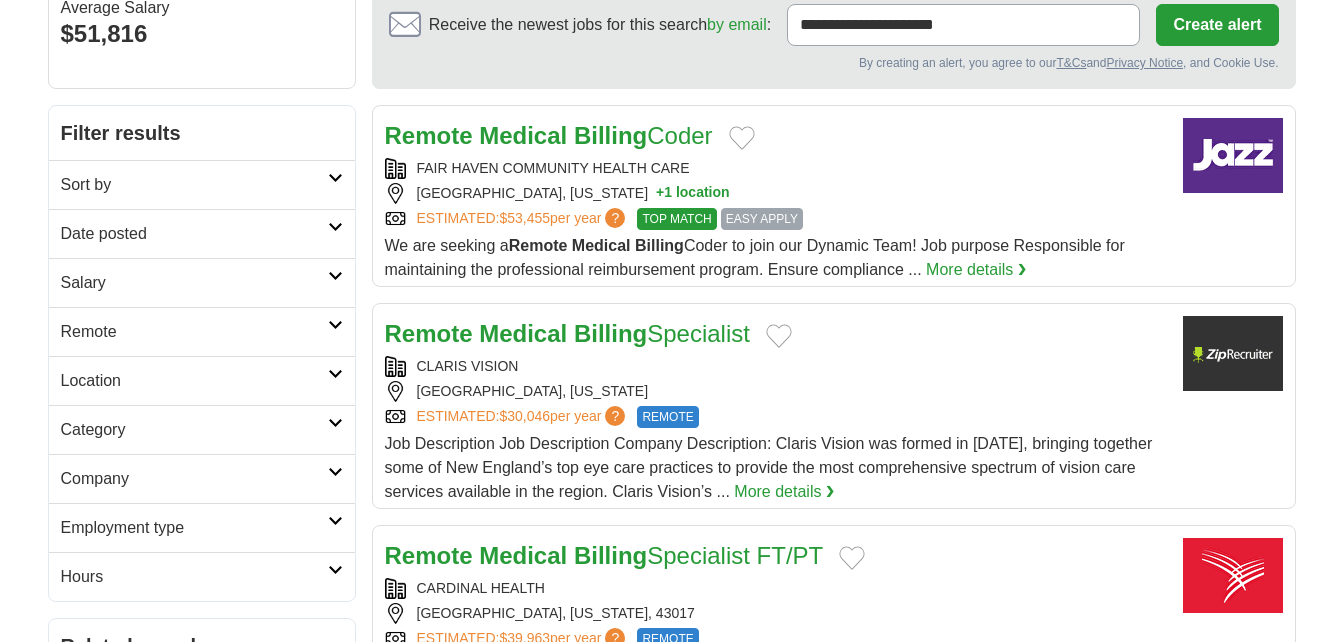 click at bounding box center (335, 178) 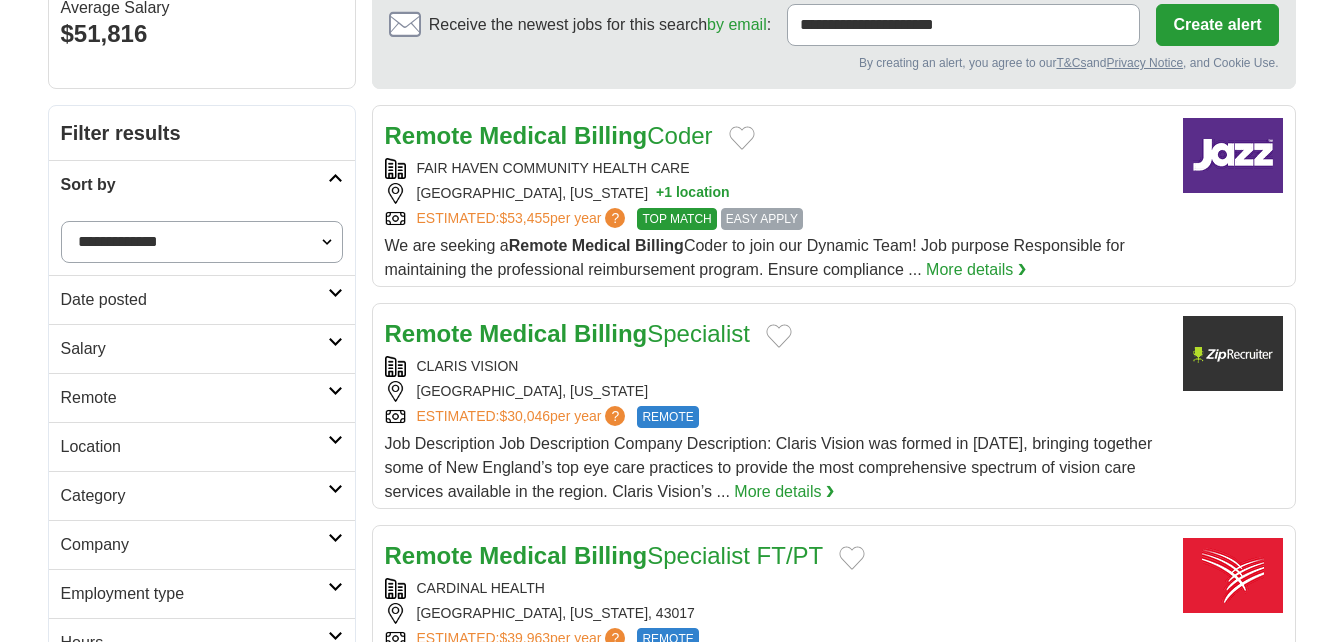click at bounding box center [335, 178] 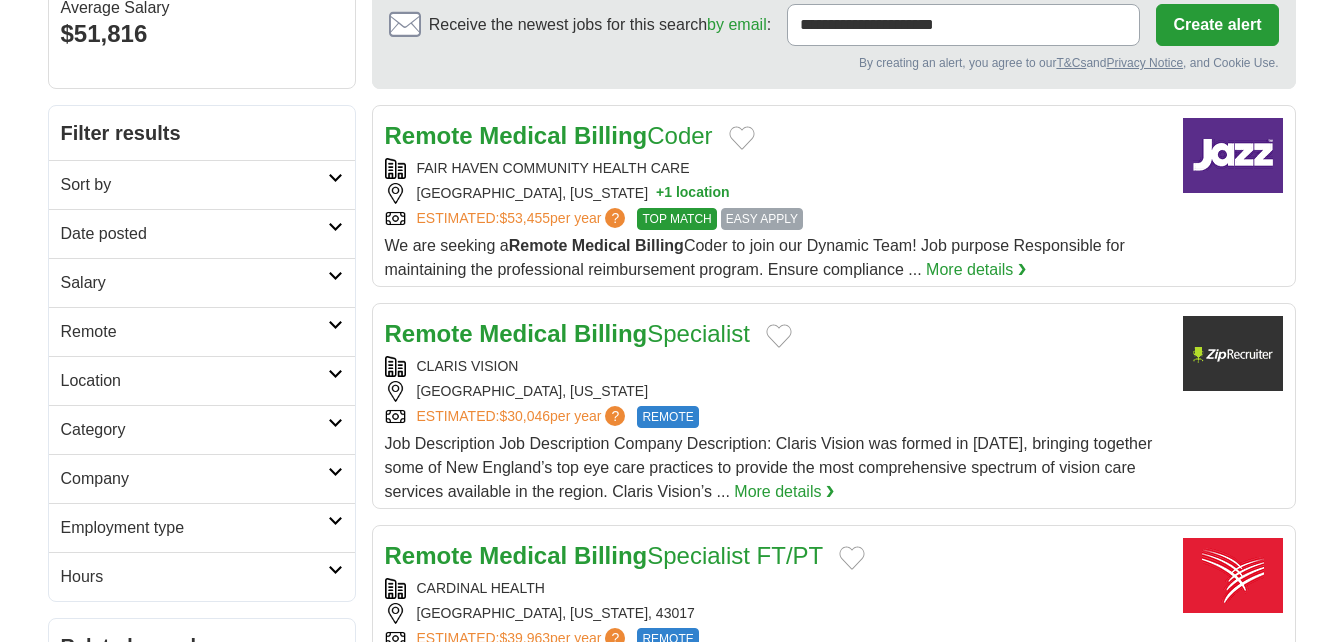 click at bounding box center (335, 227) 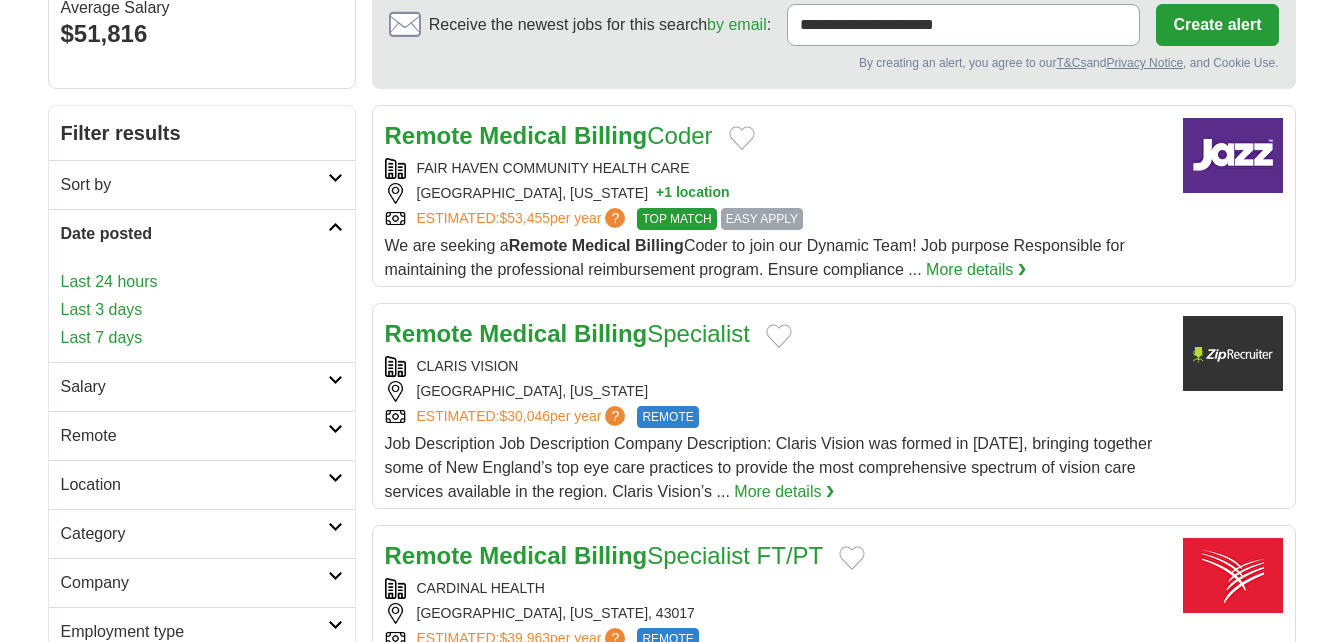 click on "Last 3 days" at bounding box center (202, 310) 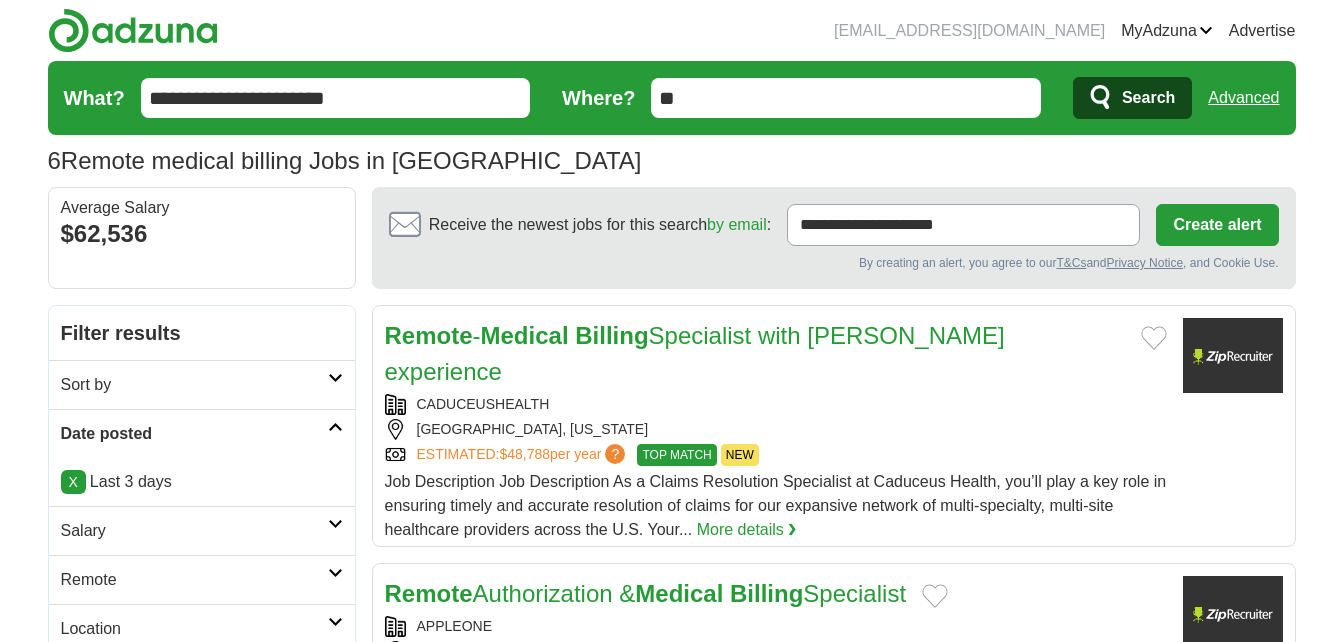 scroll, scrollTop: 0, scrollLeft: 0, axis: both 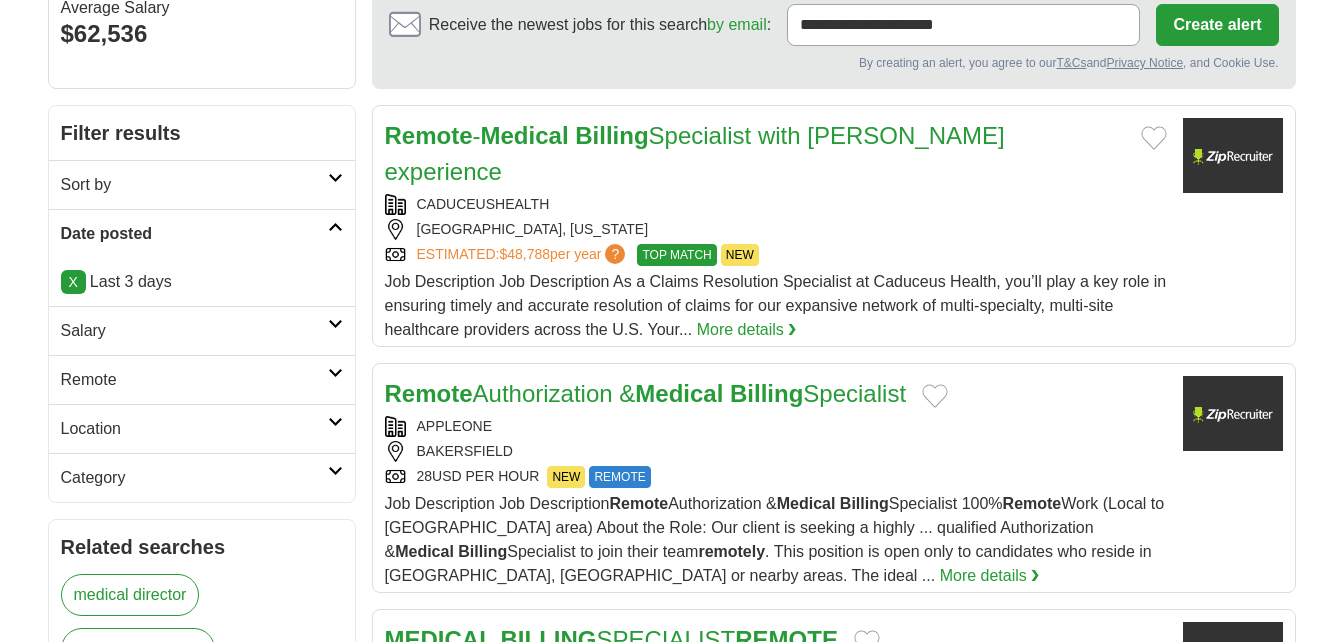 click at bounding box center [335, 324] 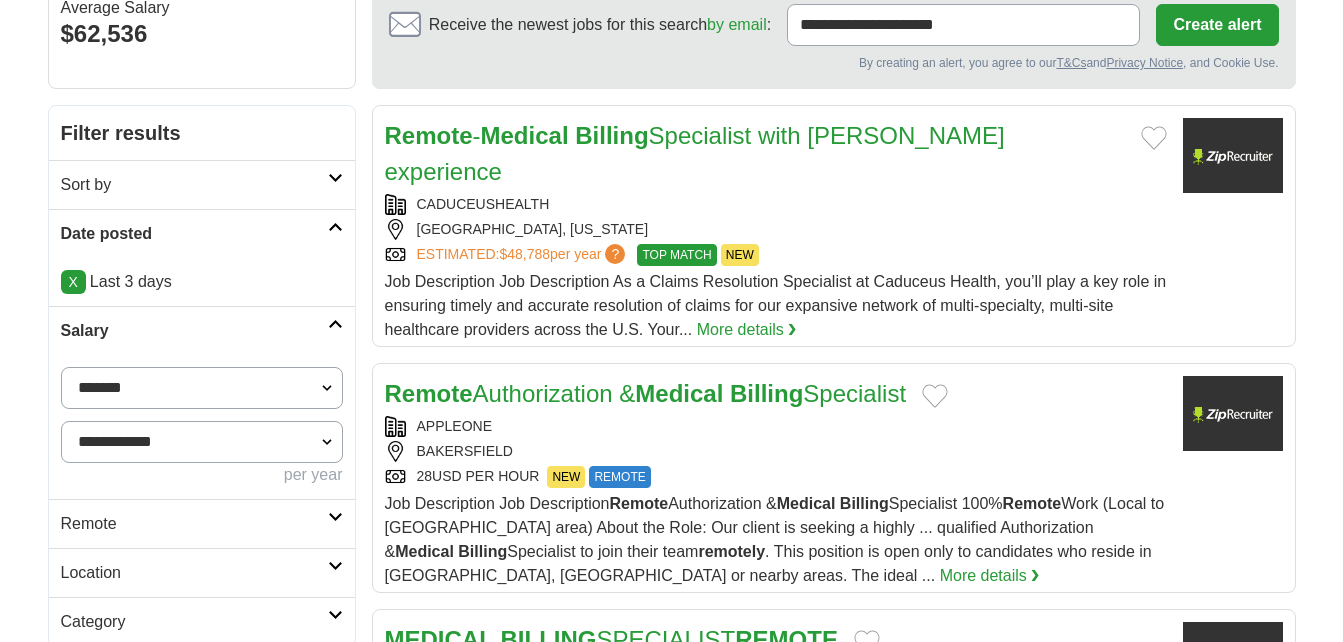 click on "**********" at bounding box center (202, 388) 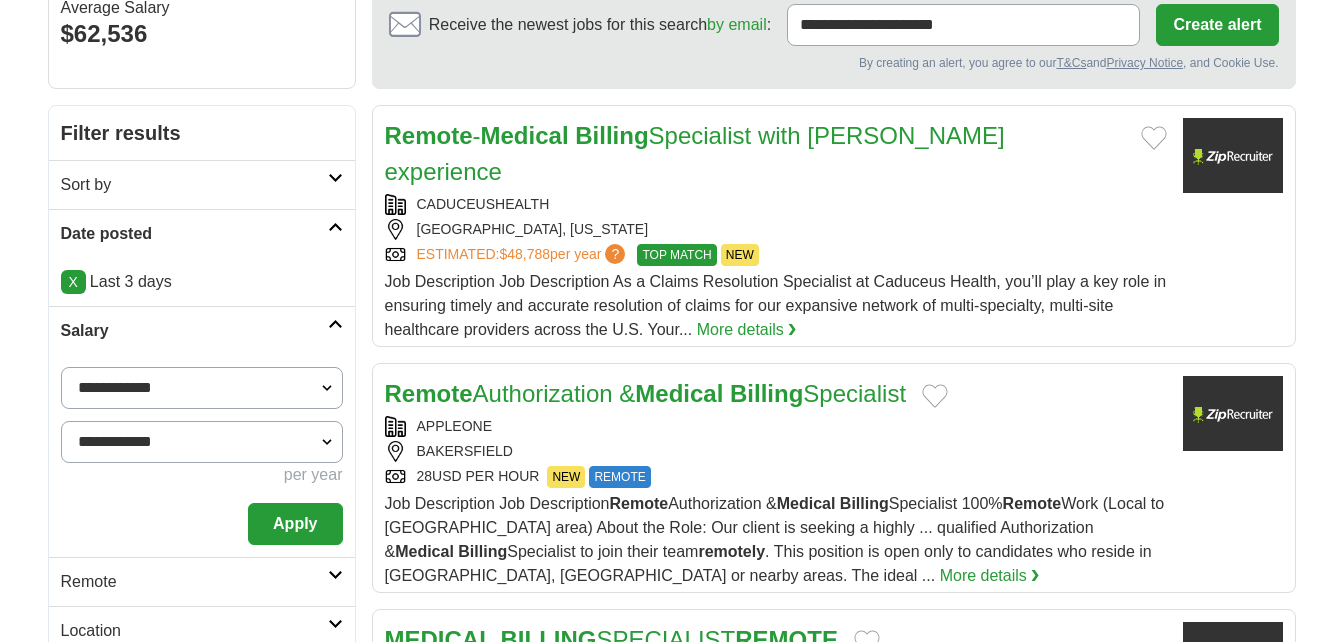 click on "**********" at bounding box center [202, 442] 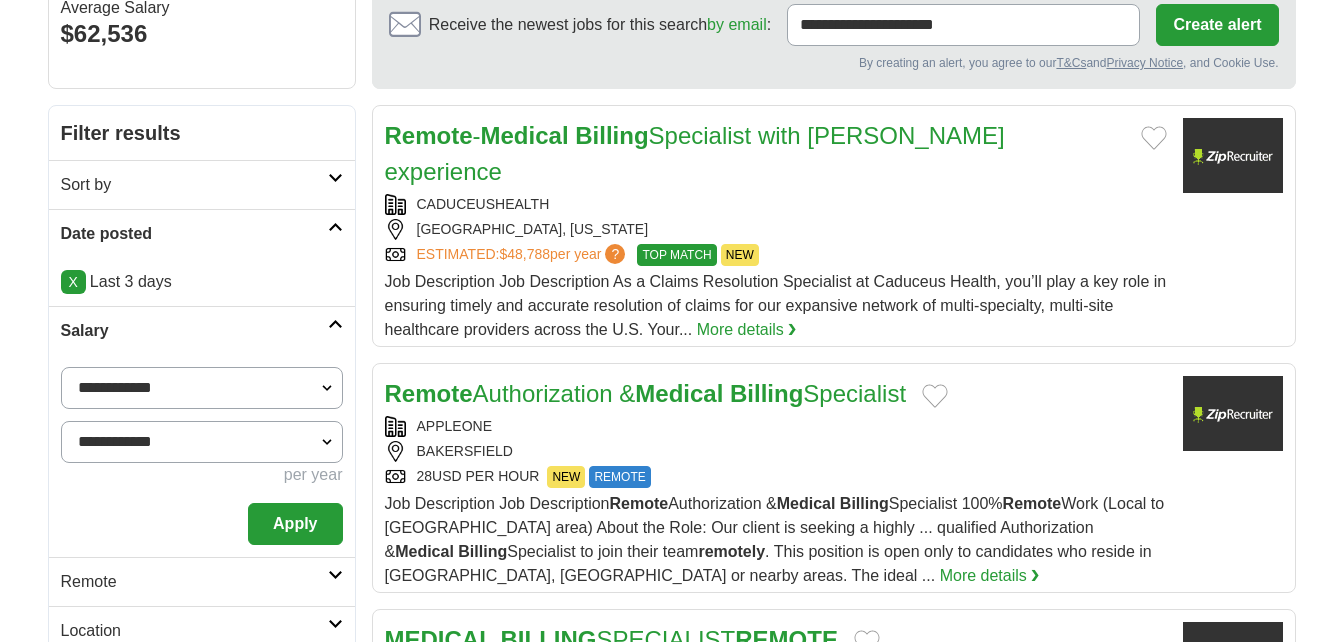 select on "******" 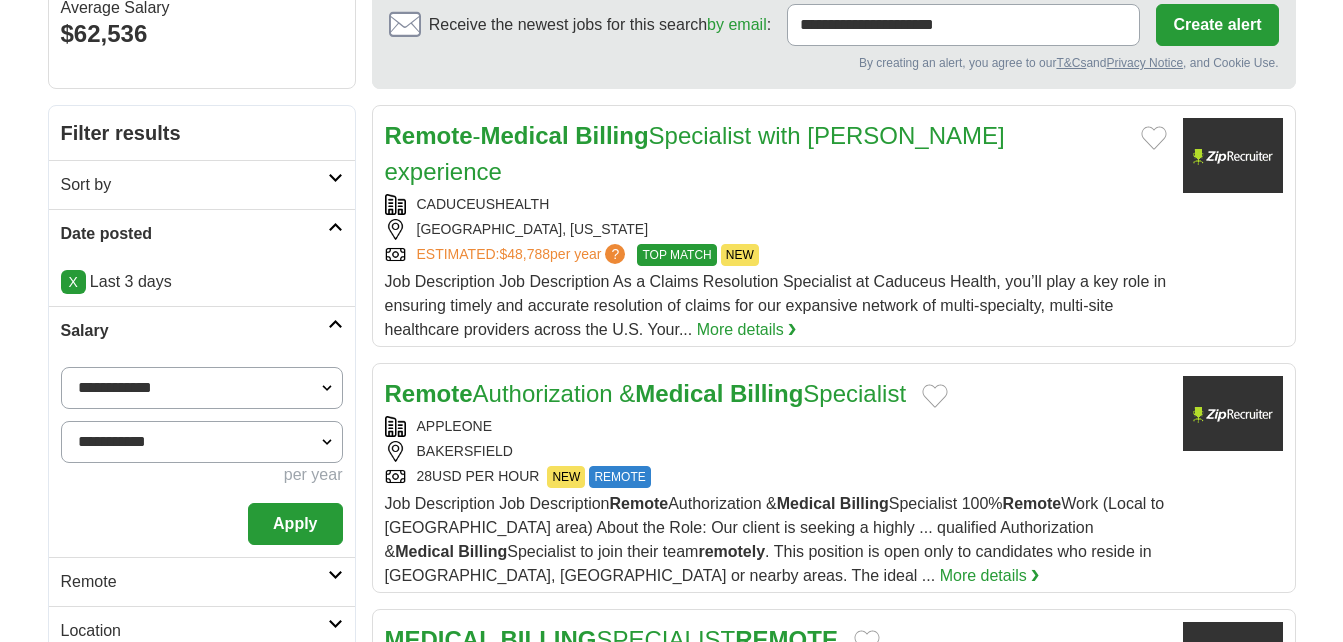 click on "**********" at bounding box center [202, 442] 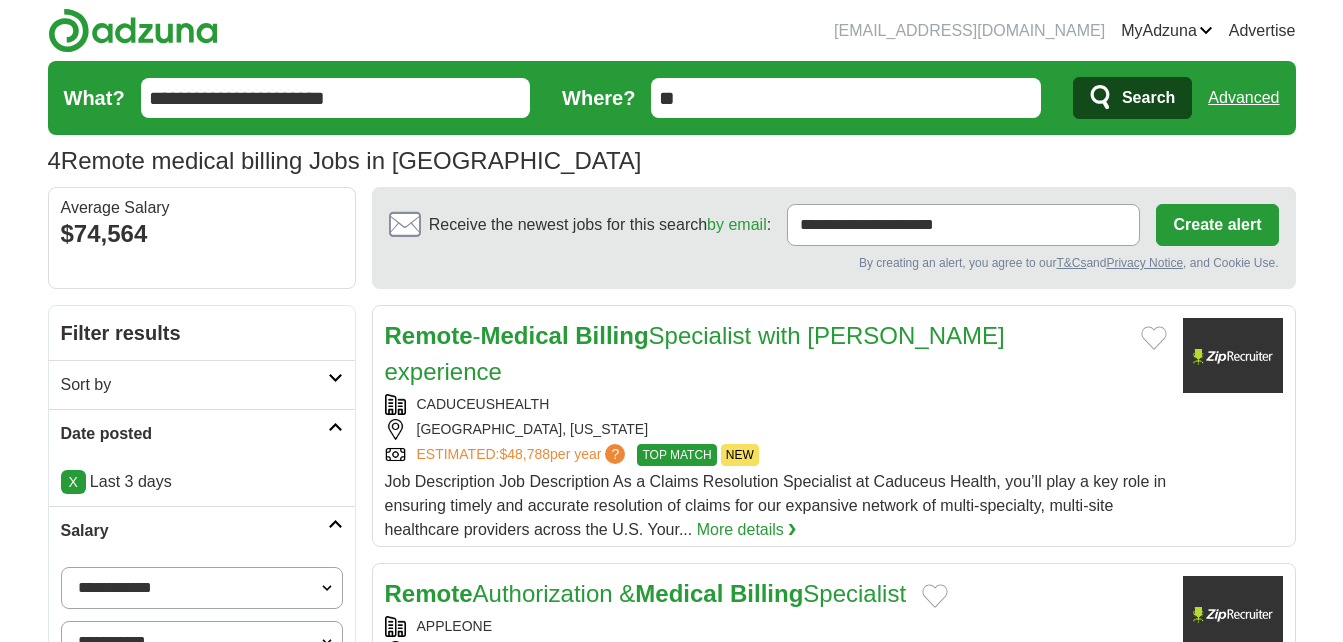 scroll, scrollTop: 0, scrollLeft: 0, axis: both 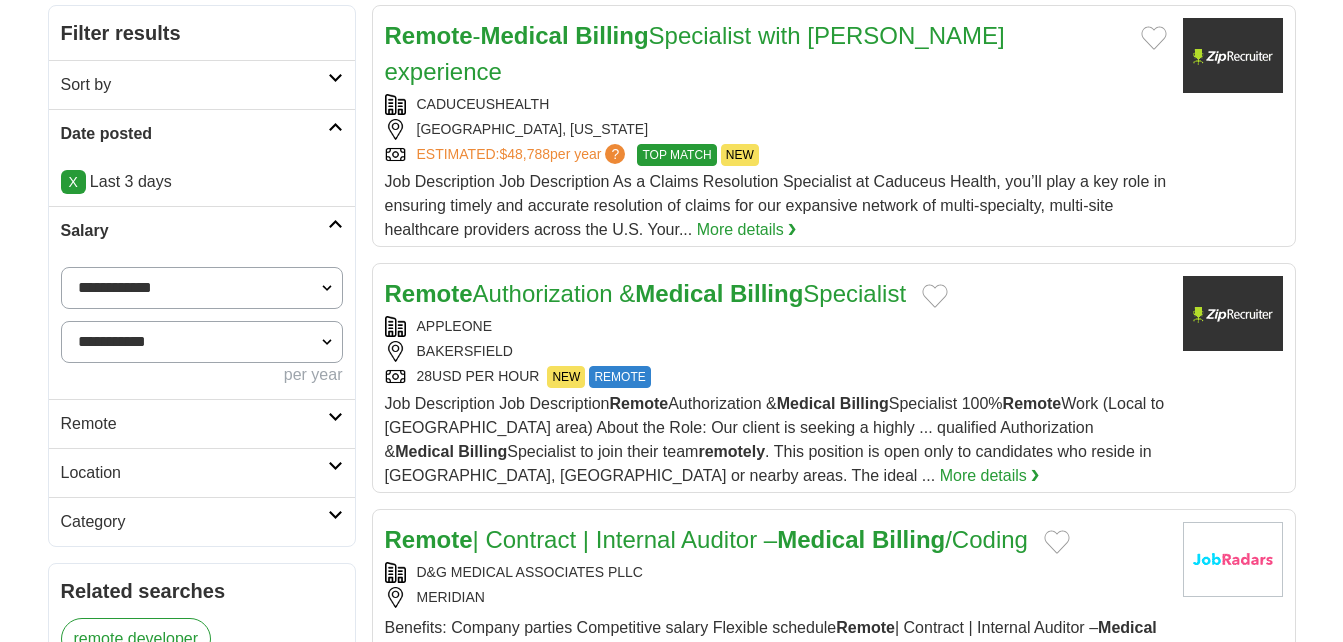 click on "Remote" at bounding box center (194, 424) 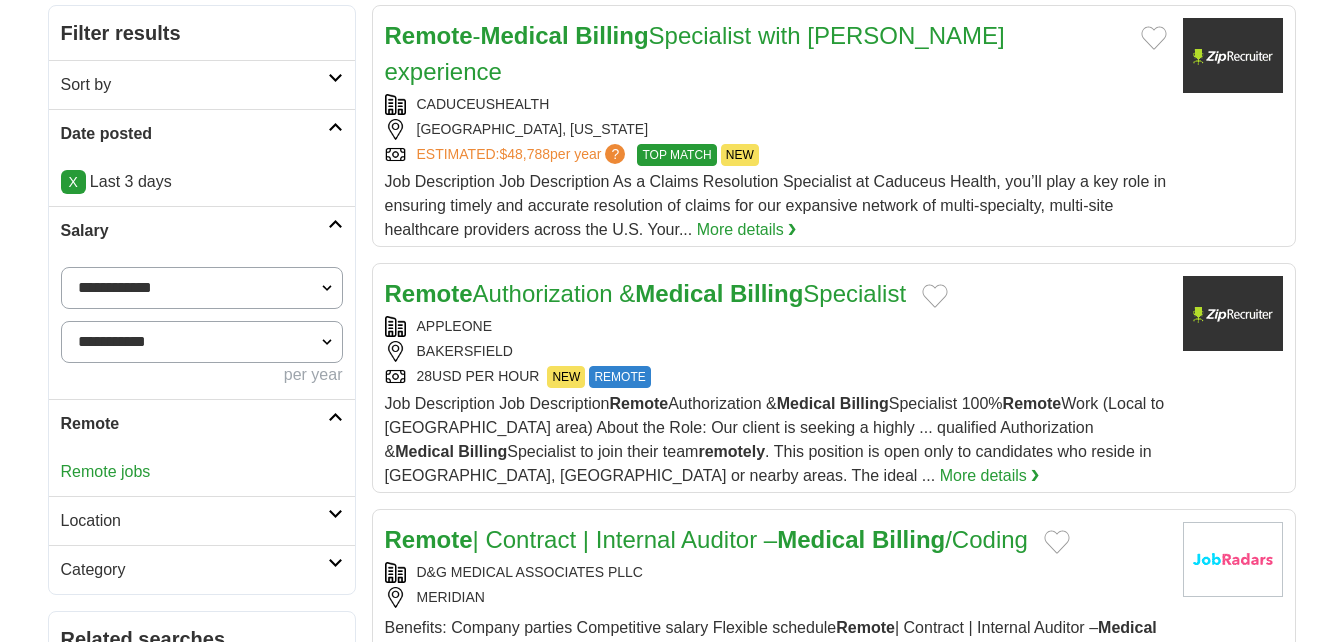 click on "Remote jobs" at bounding box center [106, 471] 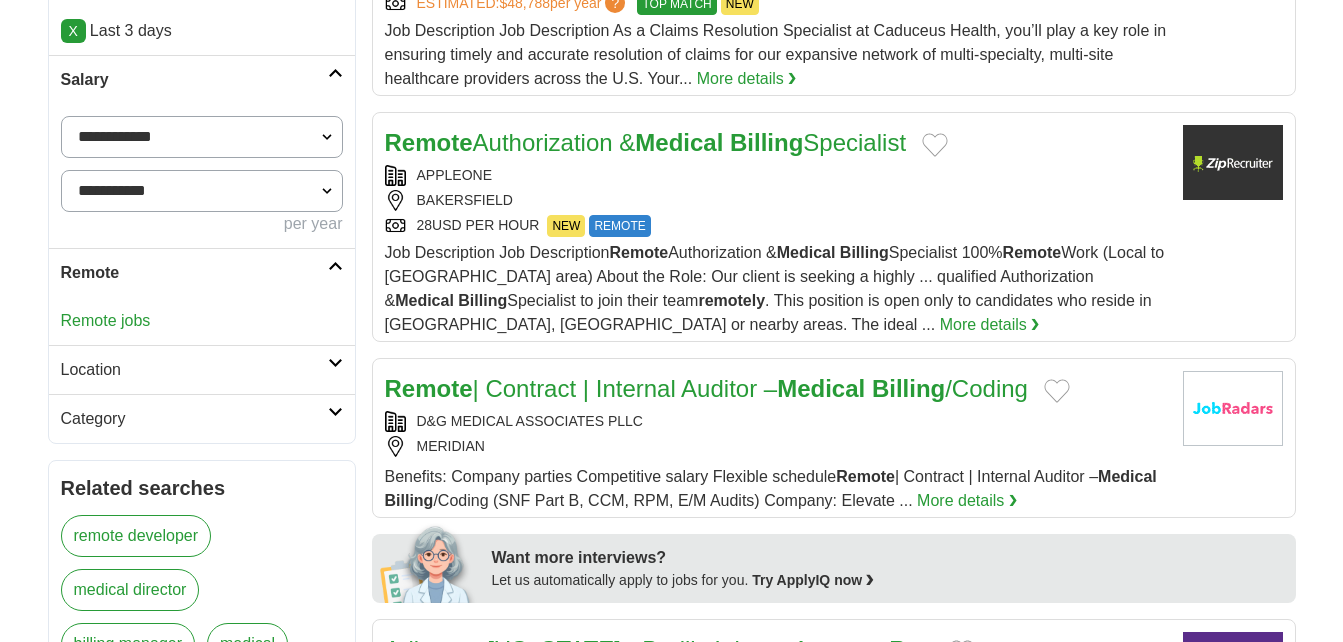 scroll, scrollTop: 506, scrollLeft: 0, axis: vertical 